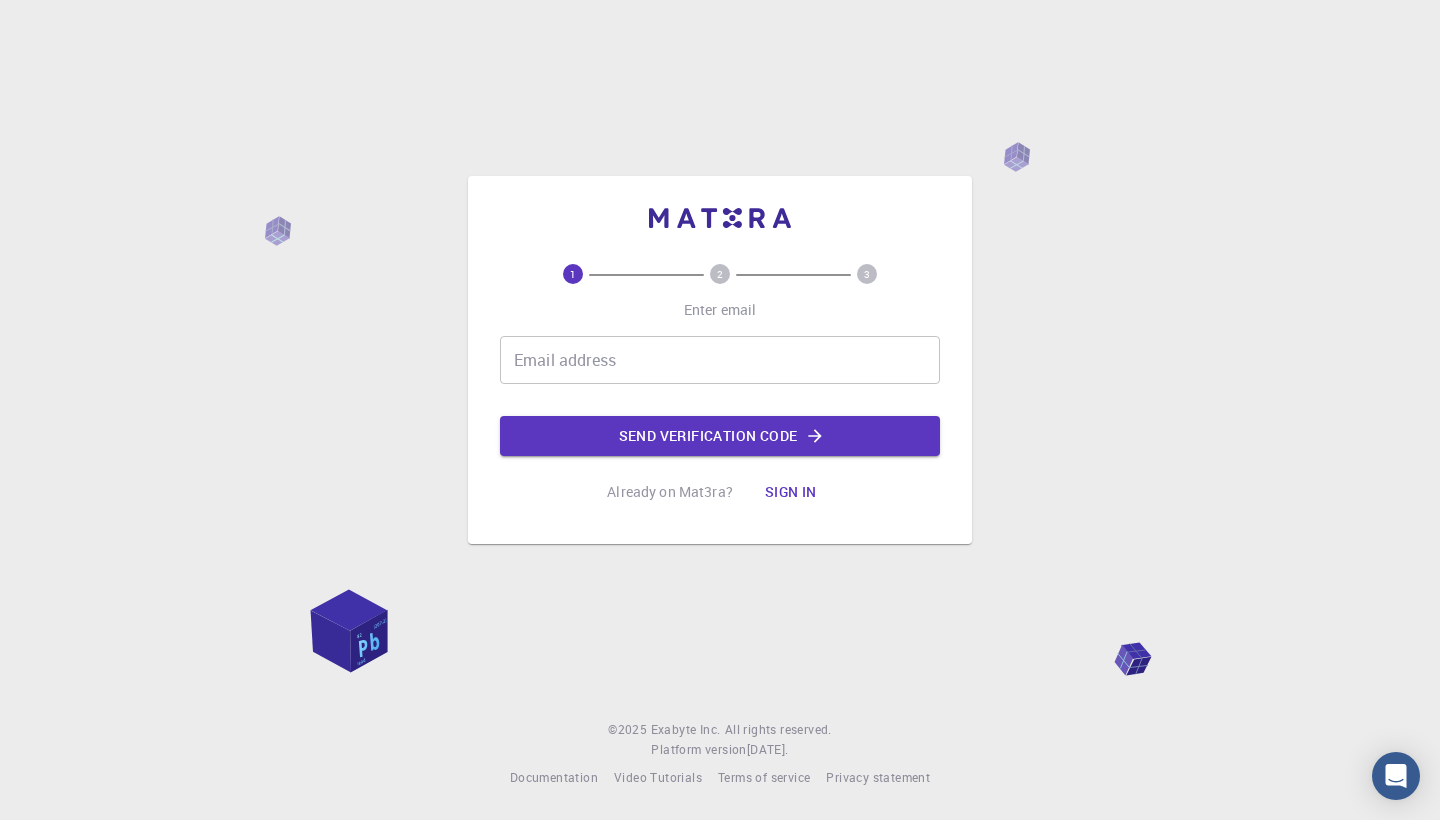 scroll, scrollTop: 0, scrollLeft: 0, axis: both 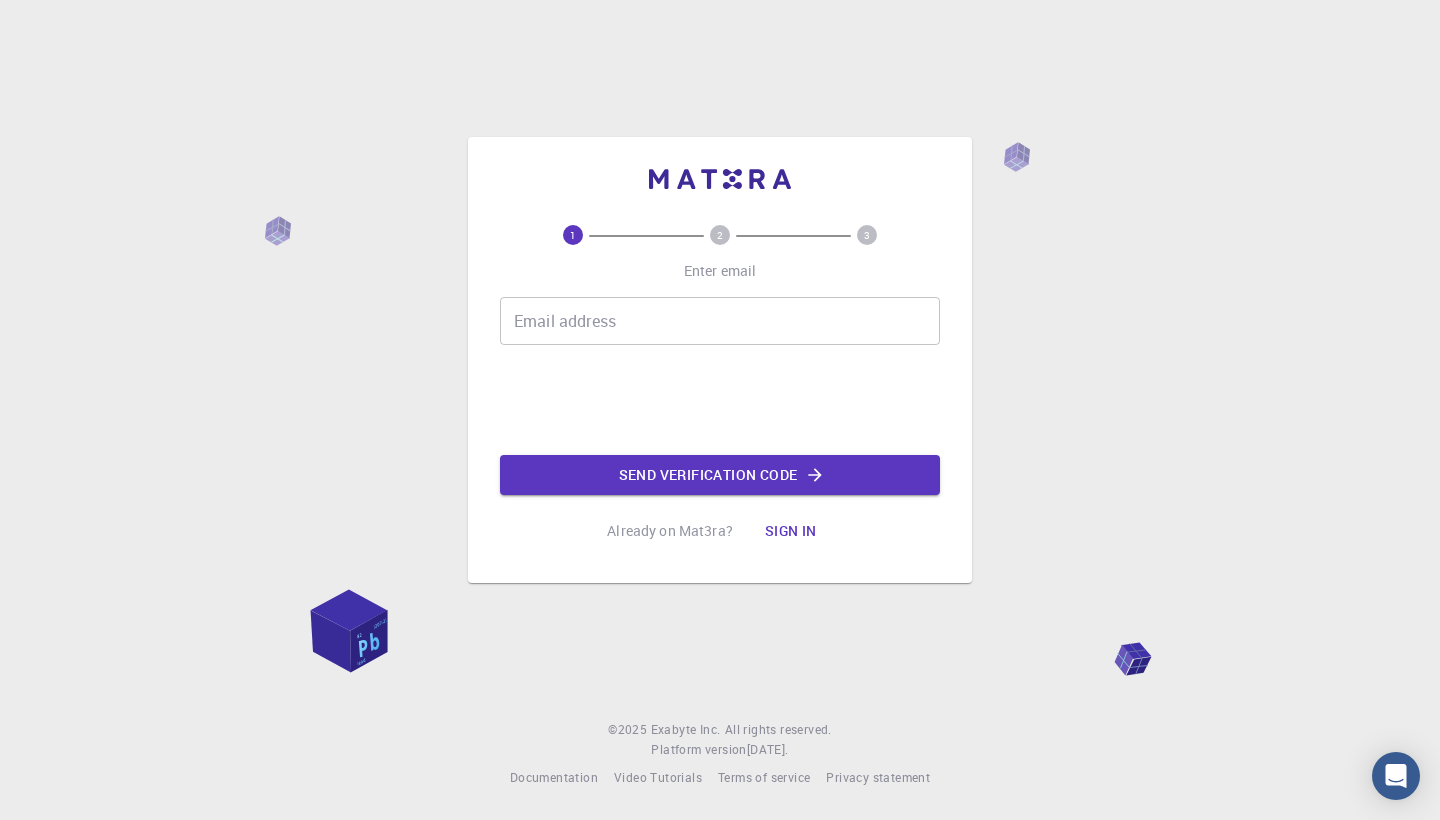 click on "Email address" at bounding box center (720, 321) 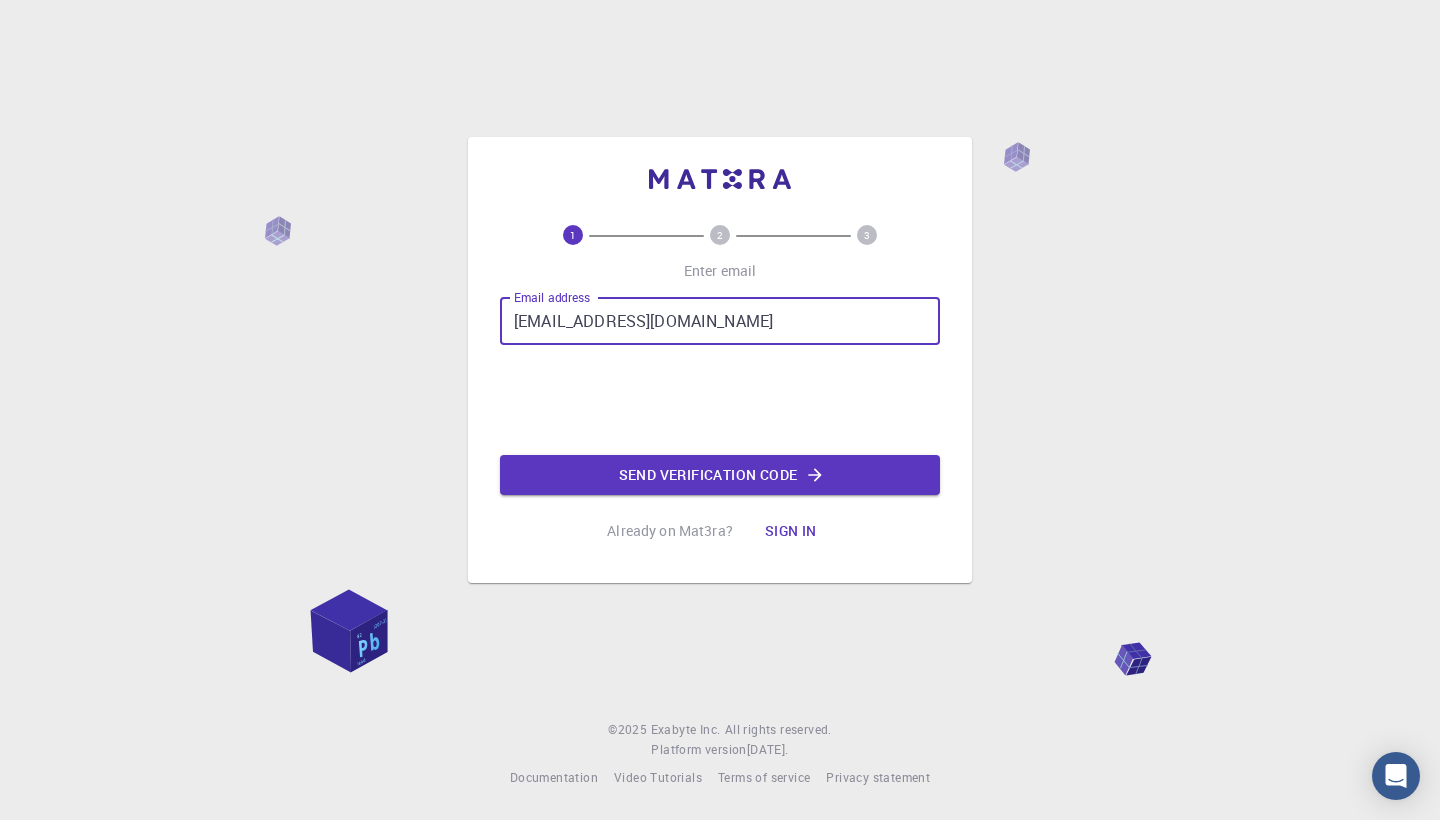 type on "[EMAIL_ADDRESS][DOMAIN_NAME]" 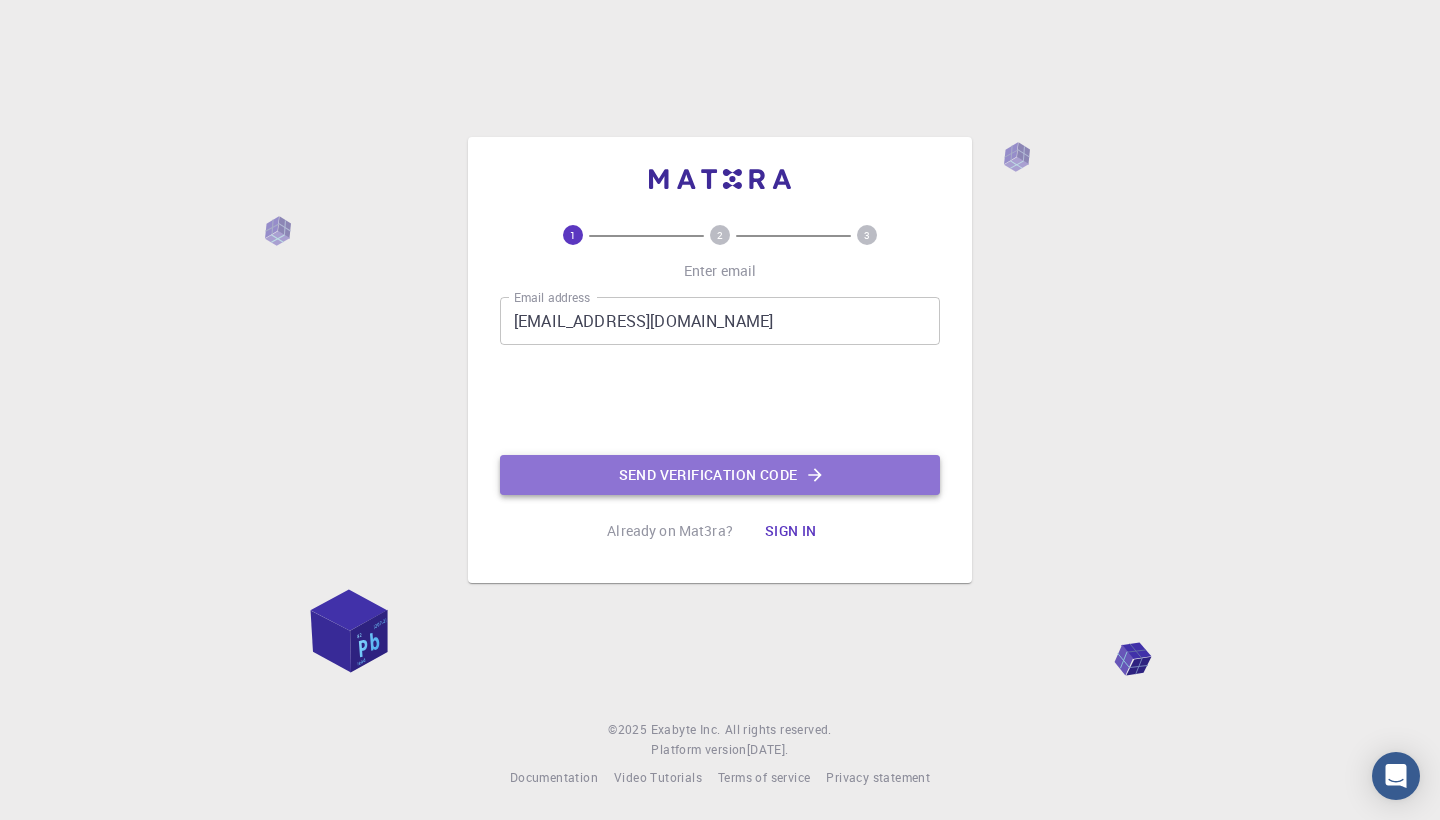click on "Send verification code" 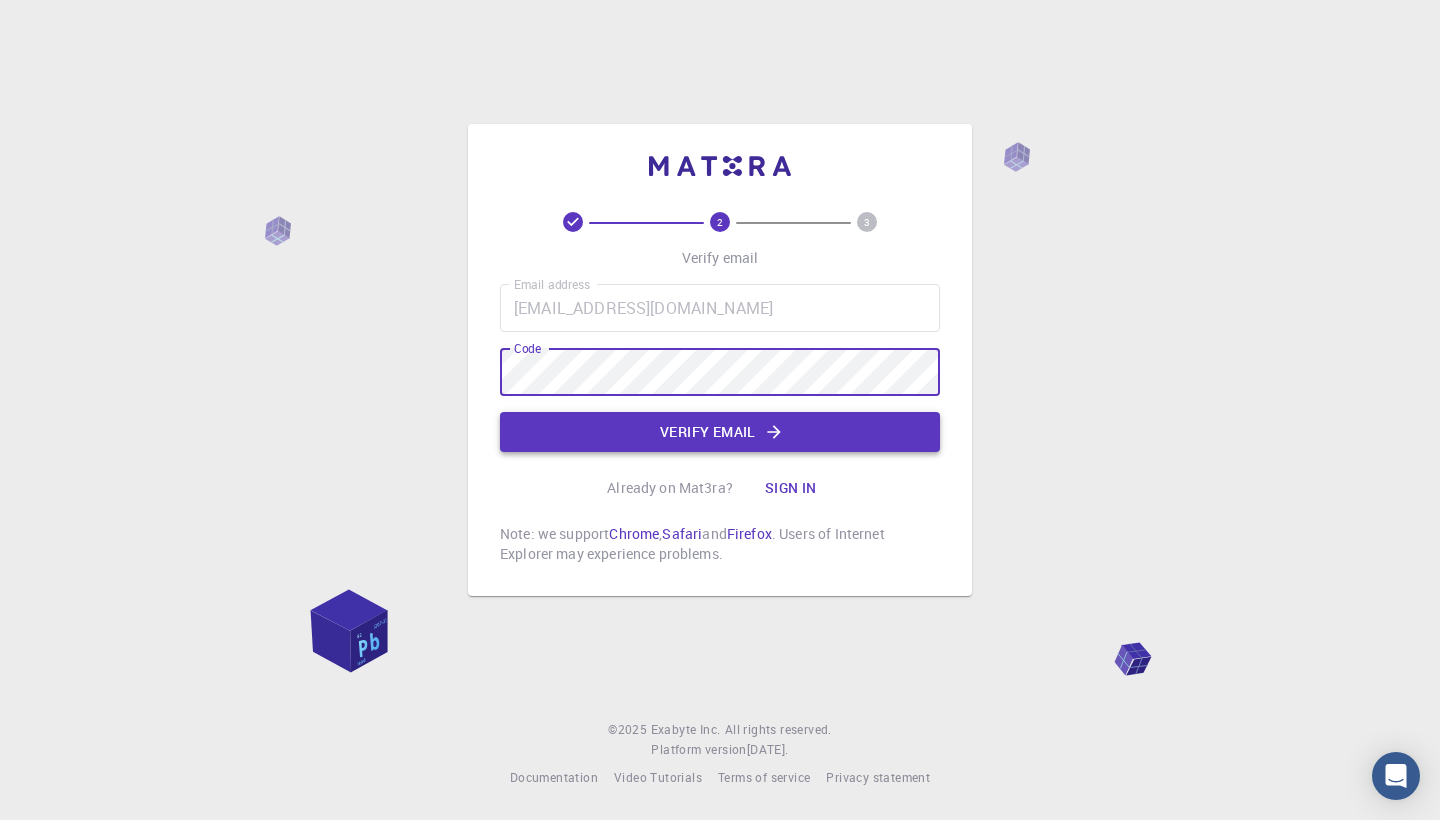 click on "Verify email" 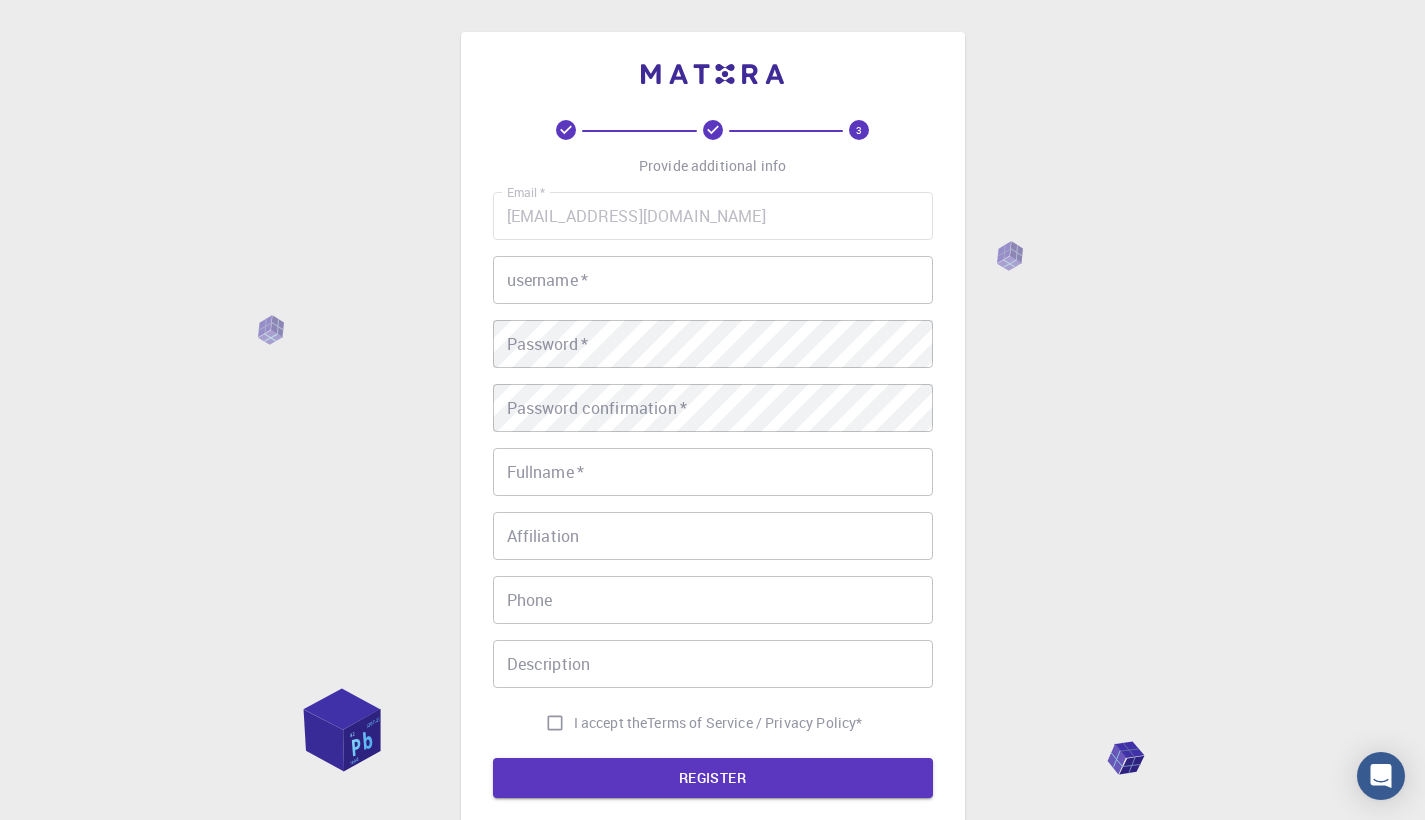 scroll, scrollTop: 0, scrollLeft: 0, axis: both 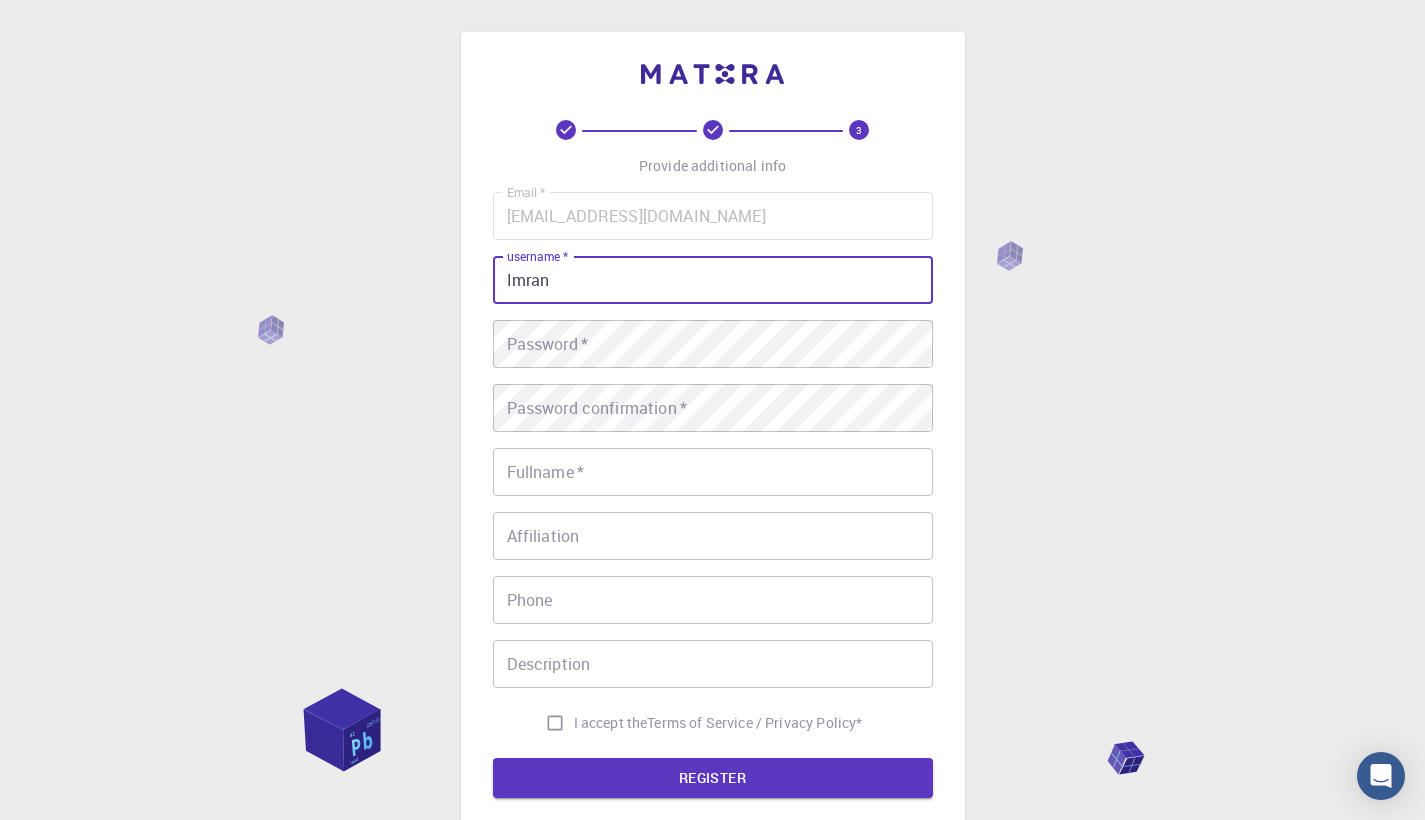 type on "Imran" 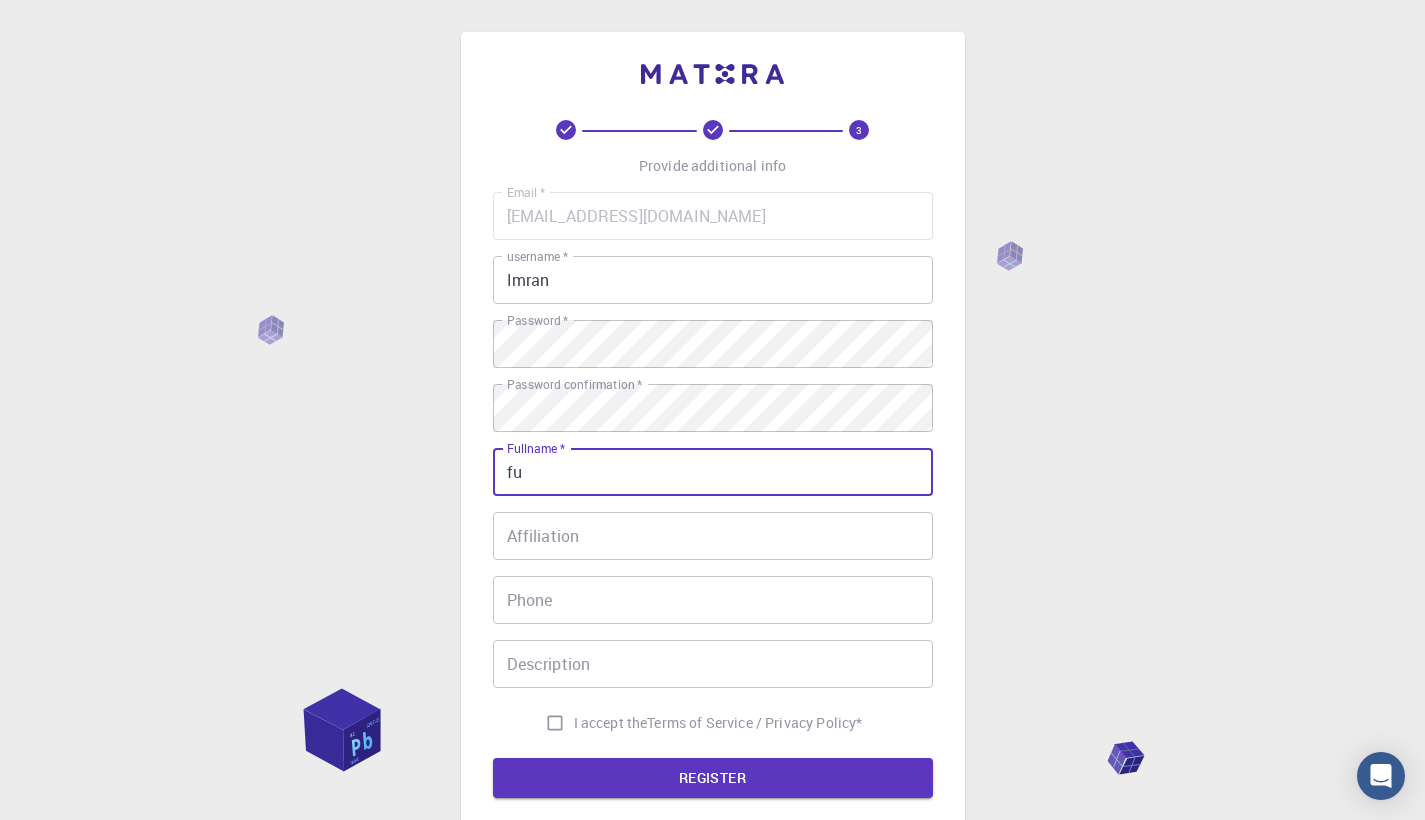 type on "f" 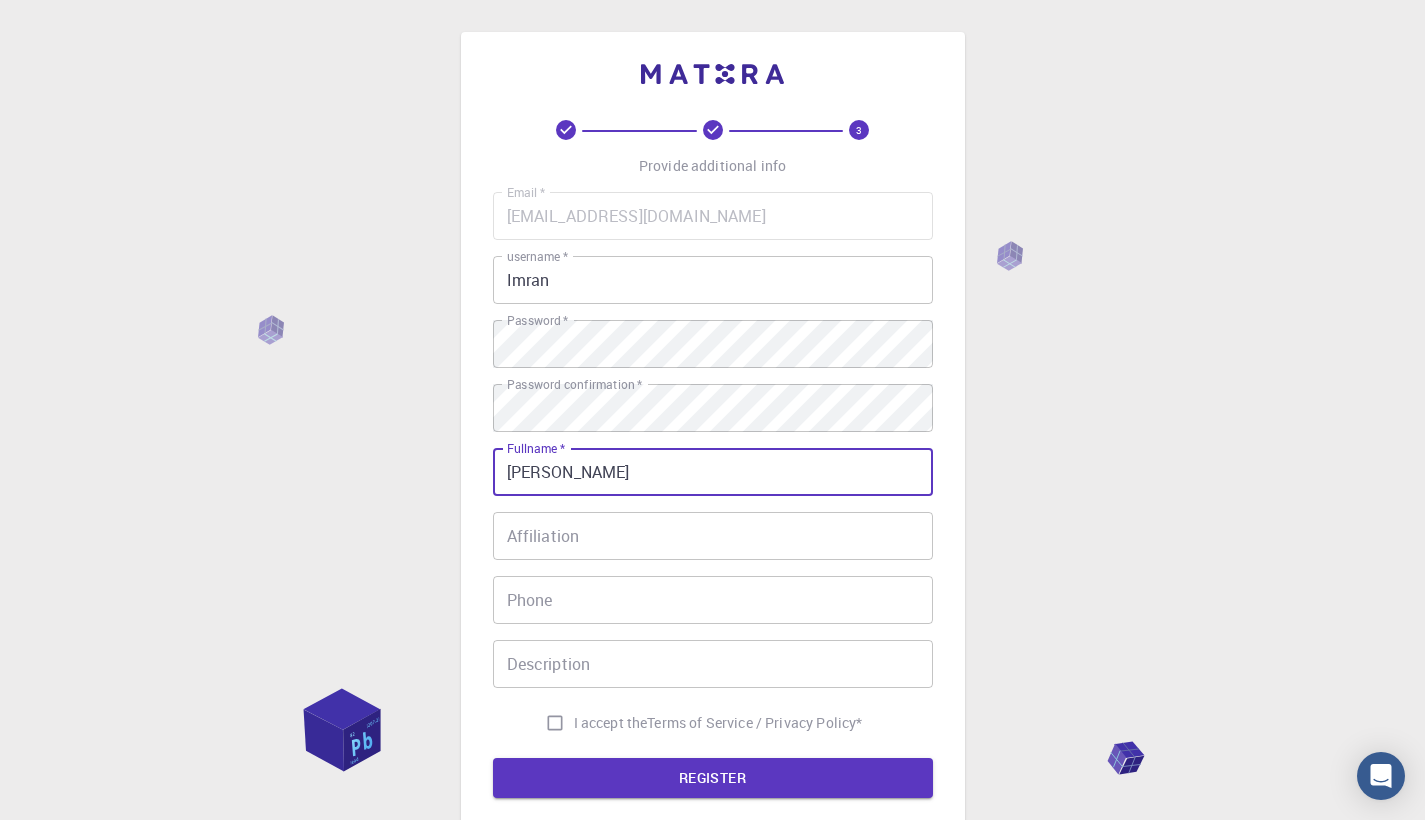 type on "[PERSON_NAME]" 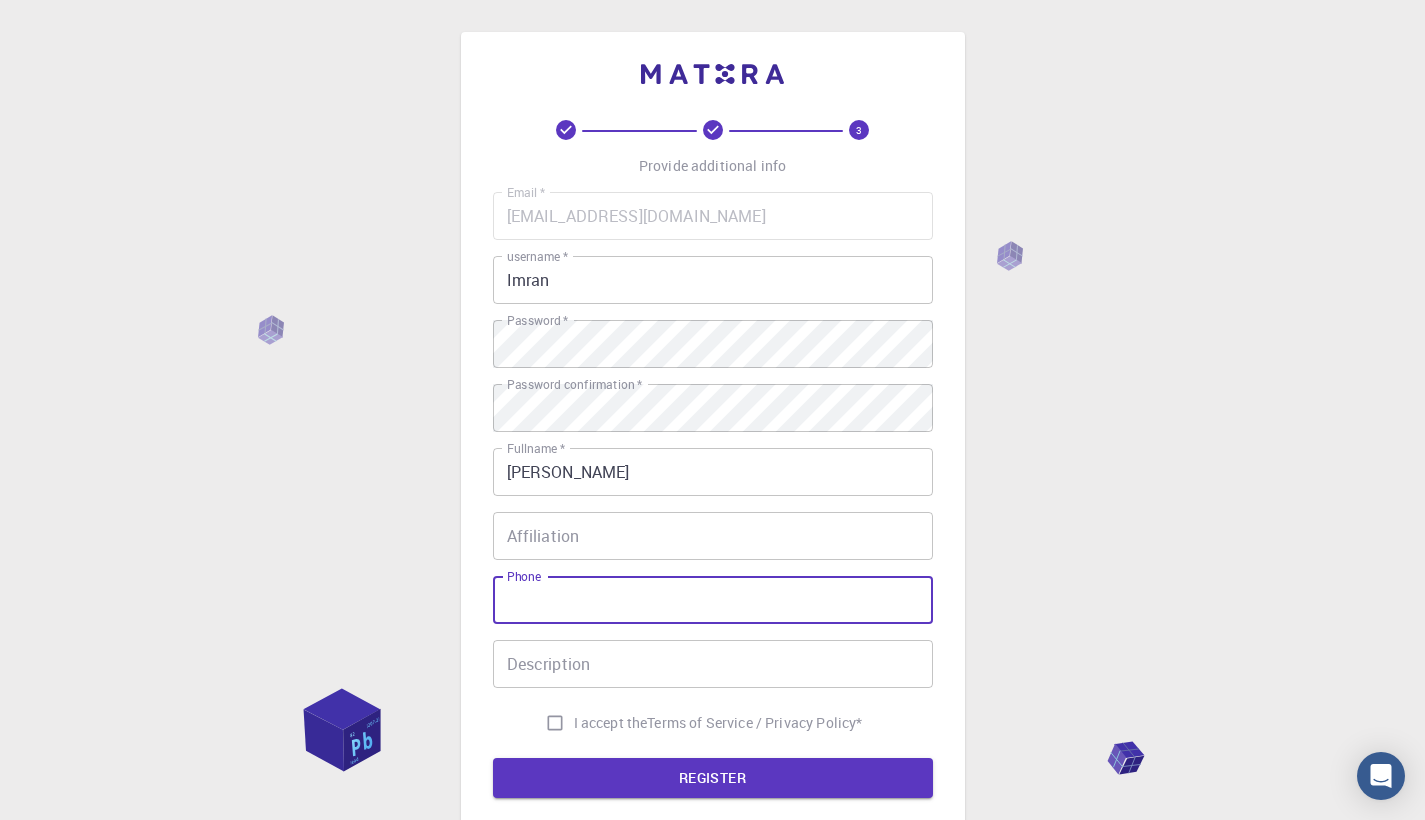 click on "I accept the  Terms of Service / Privacy Policy  *" at bounding box center (555, 723) 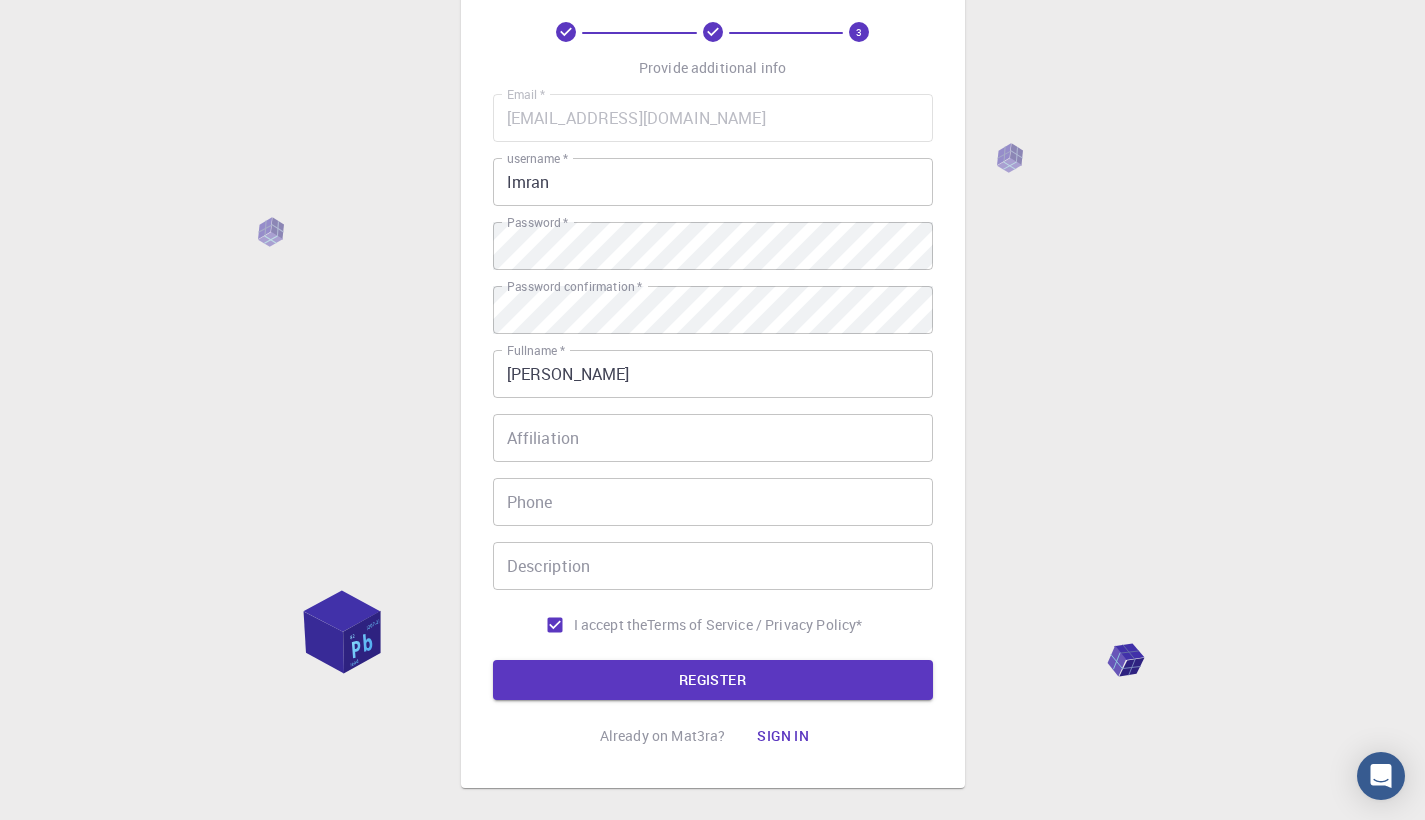 scroll, scrollTop: 106, scrollLeft: 0, axis: vertical 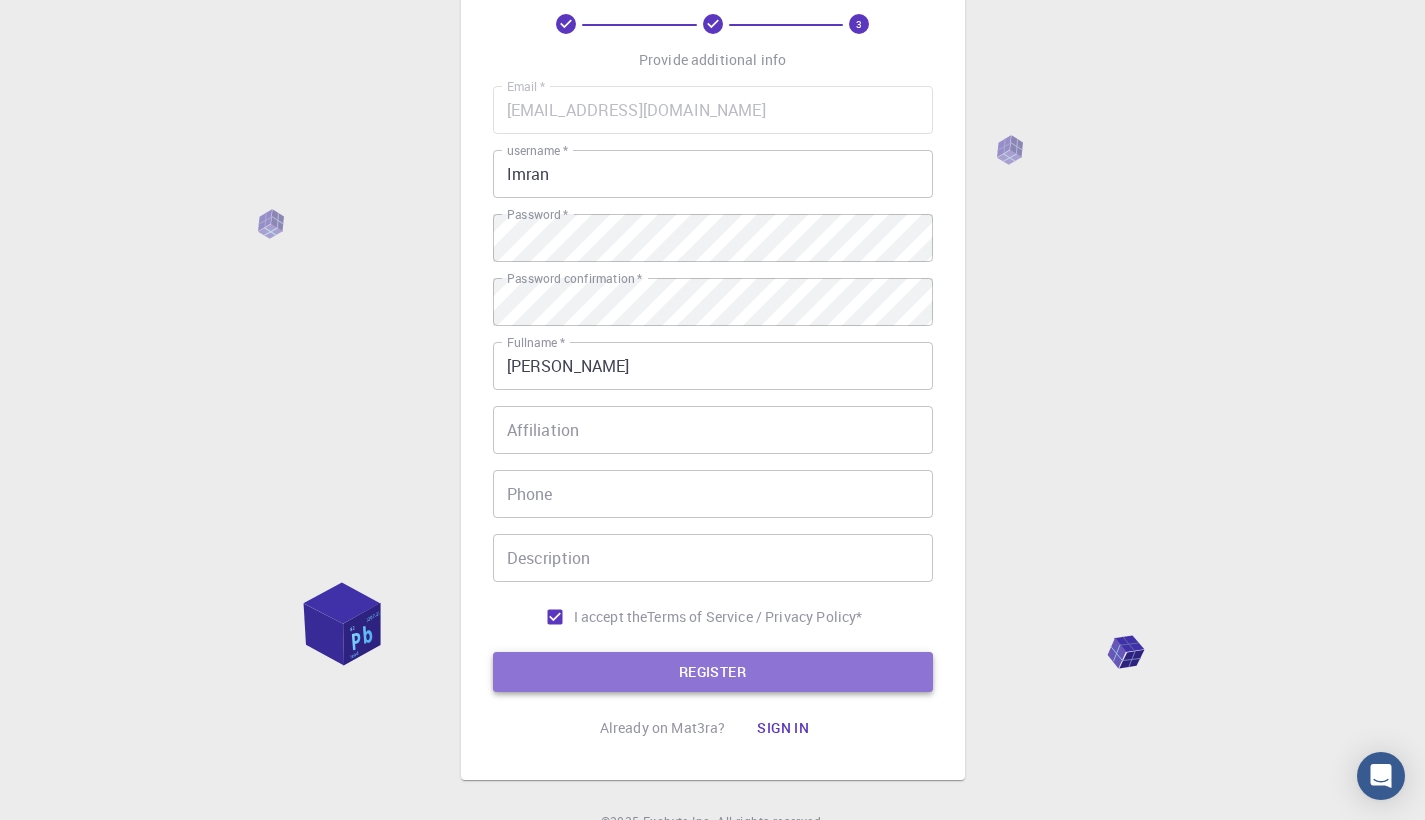 click on "REGISTER" at bounding box center [713, 672] 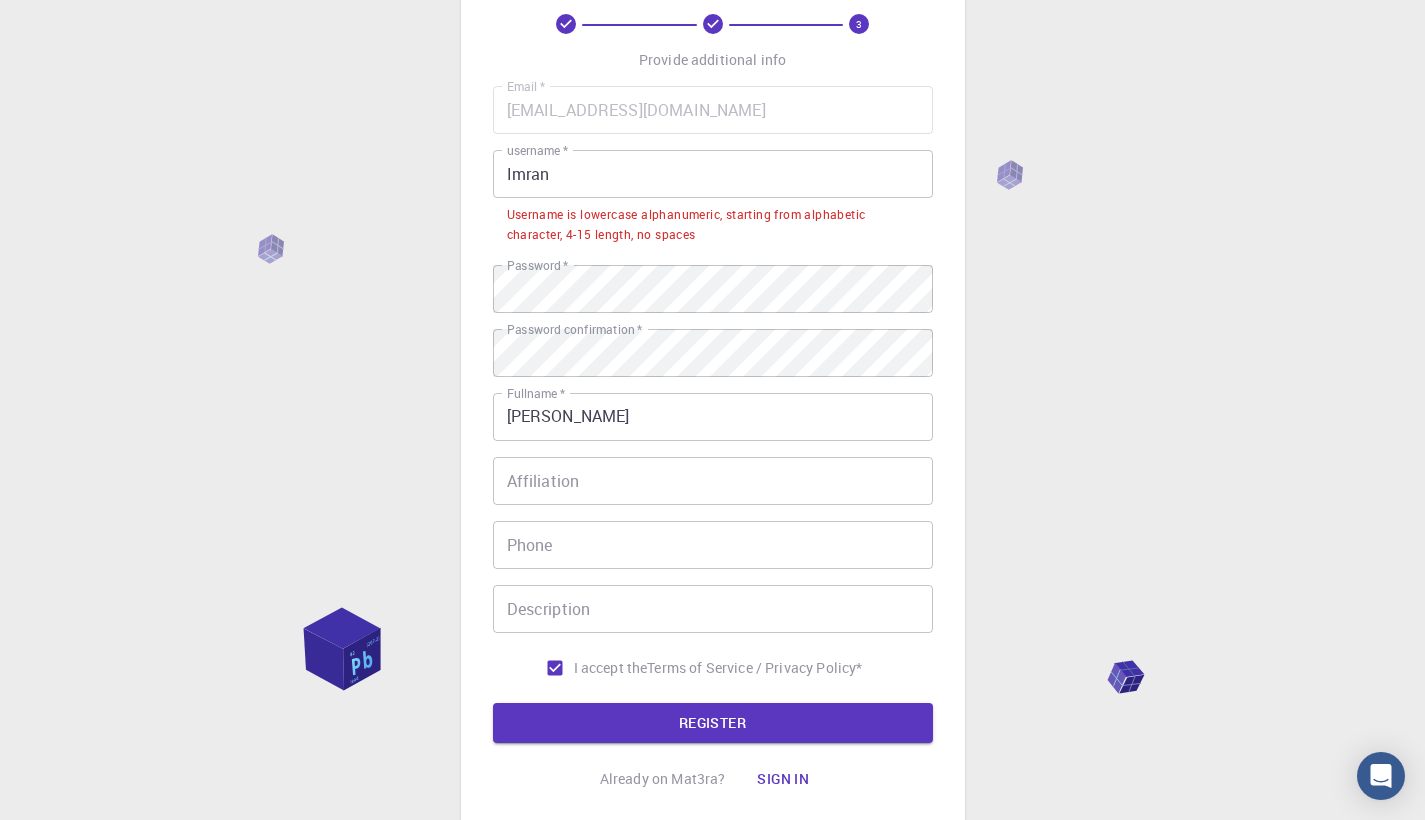 click on "Imran" at bounding box center [713, 174] 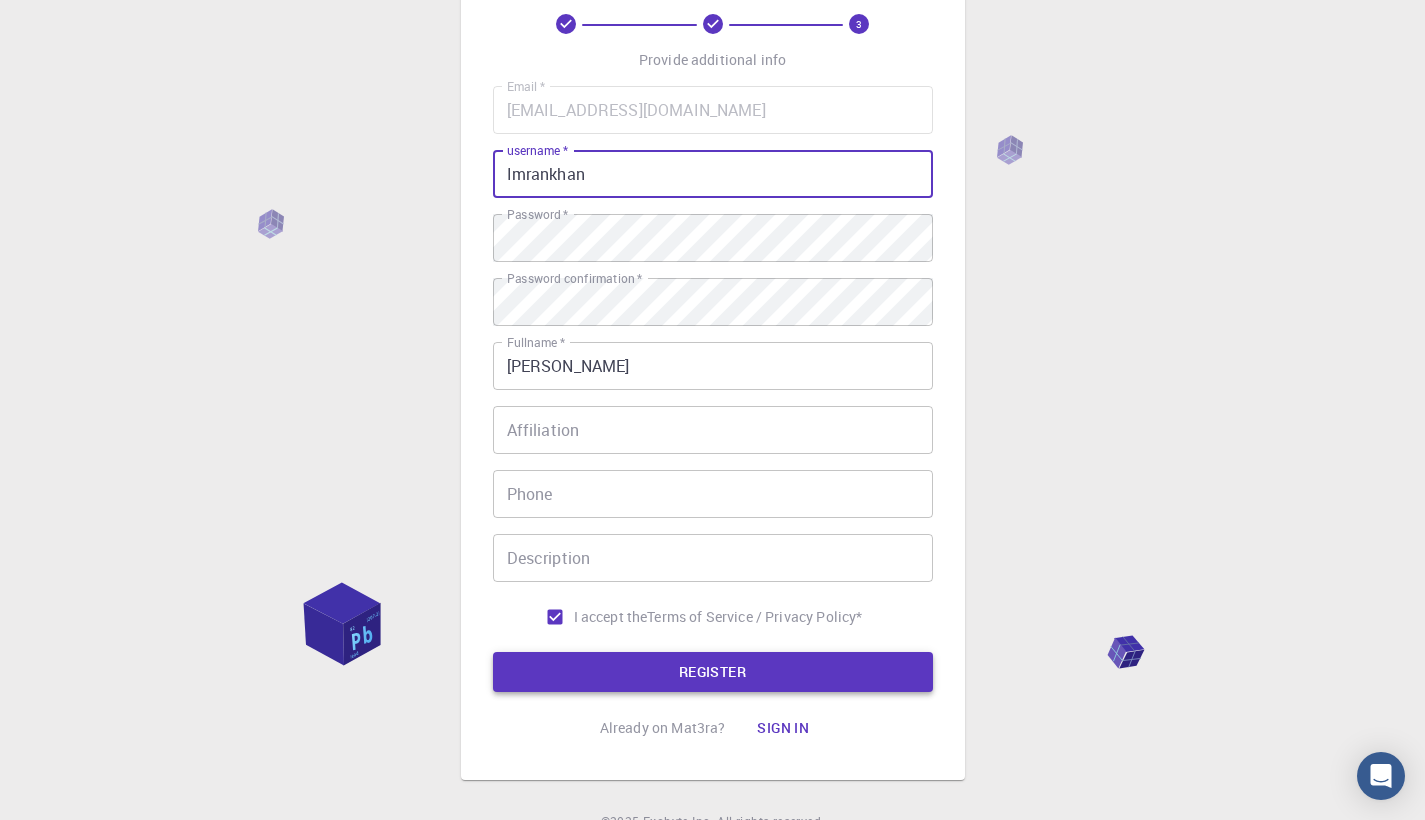 click on "REGISTER" at bounding box center (713, 672) 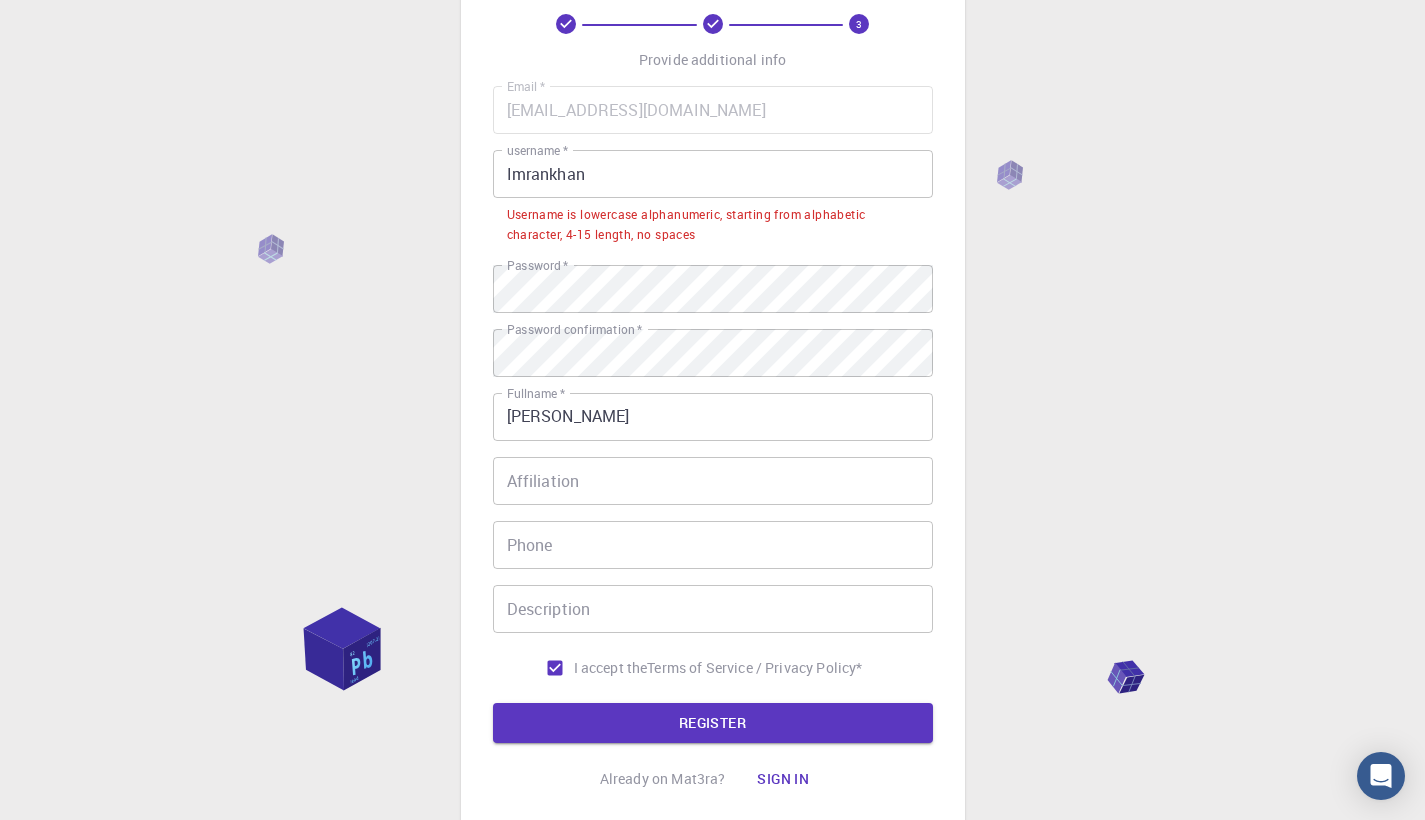 click on "Imrankhan" at bounding box center (713, 174) 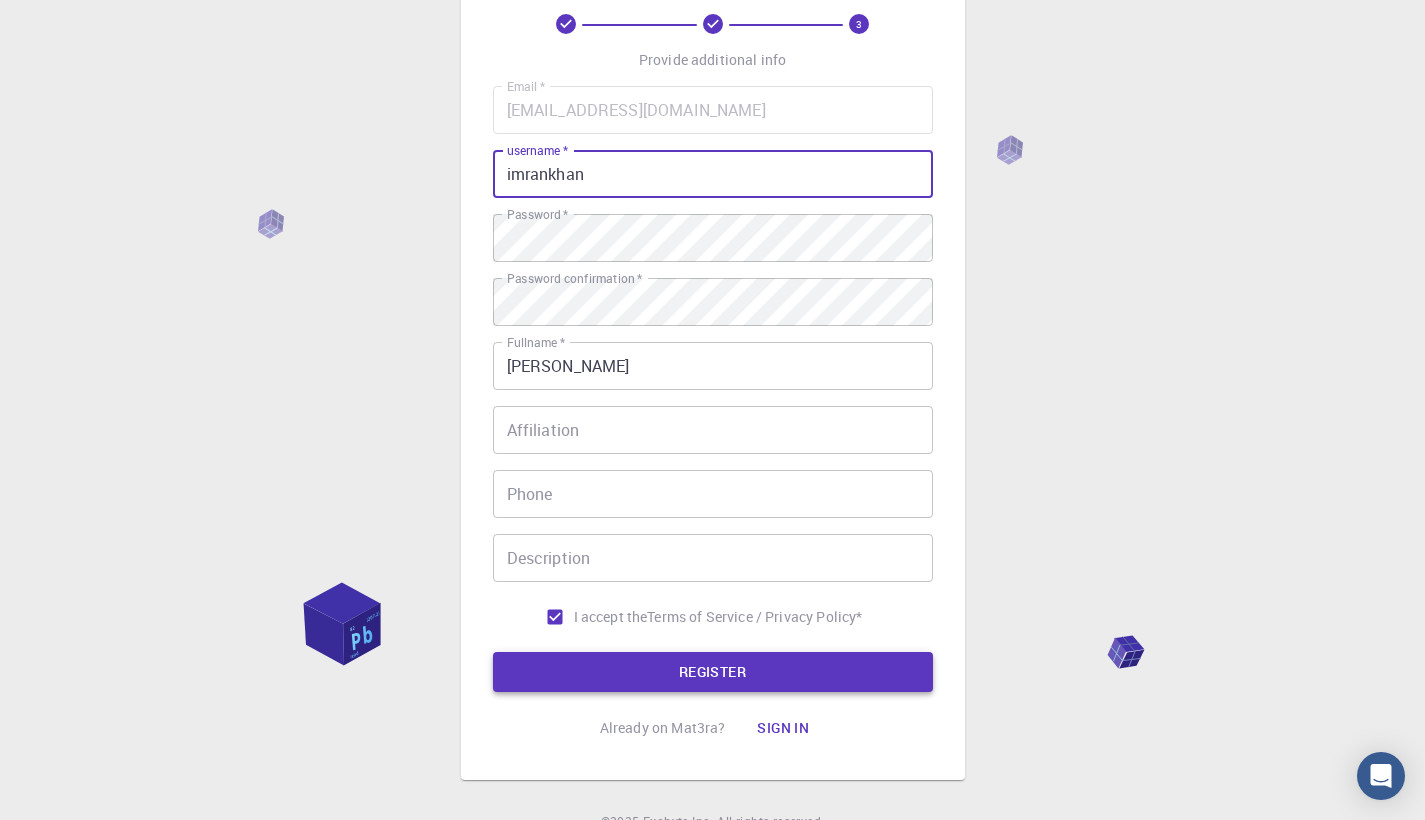 type on "imrankhan" 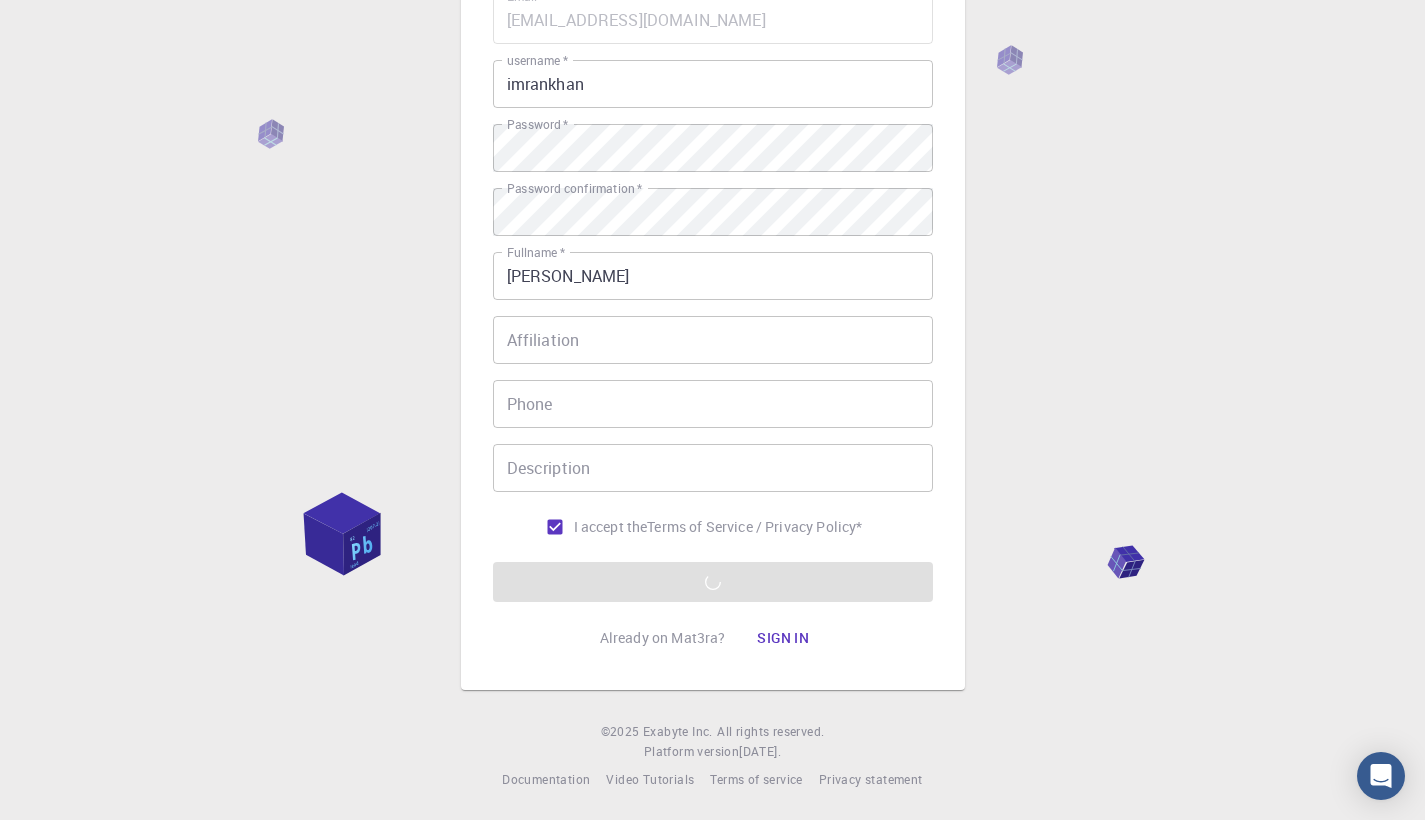 scroll, scrollTop: 195, scrollLeft: 0, axis: vertical 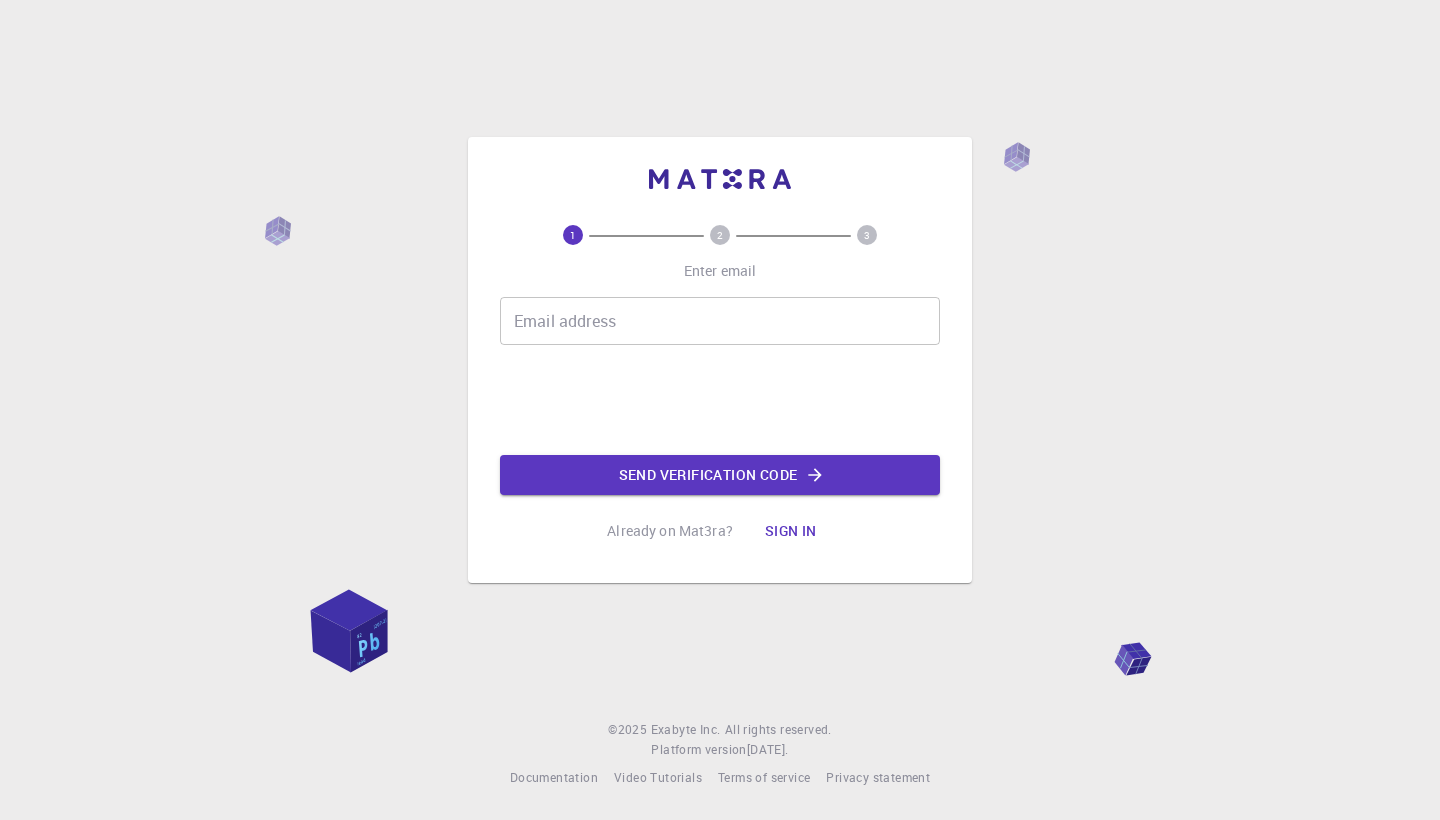 click on "Email address" at bounding box center (720, 321) 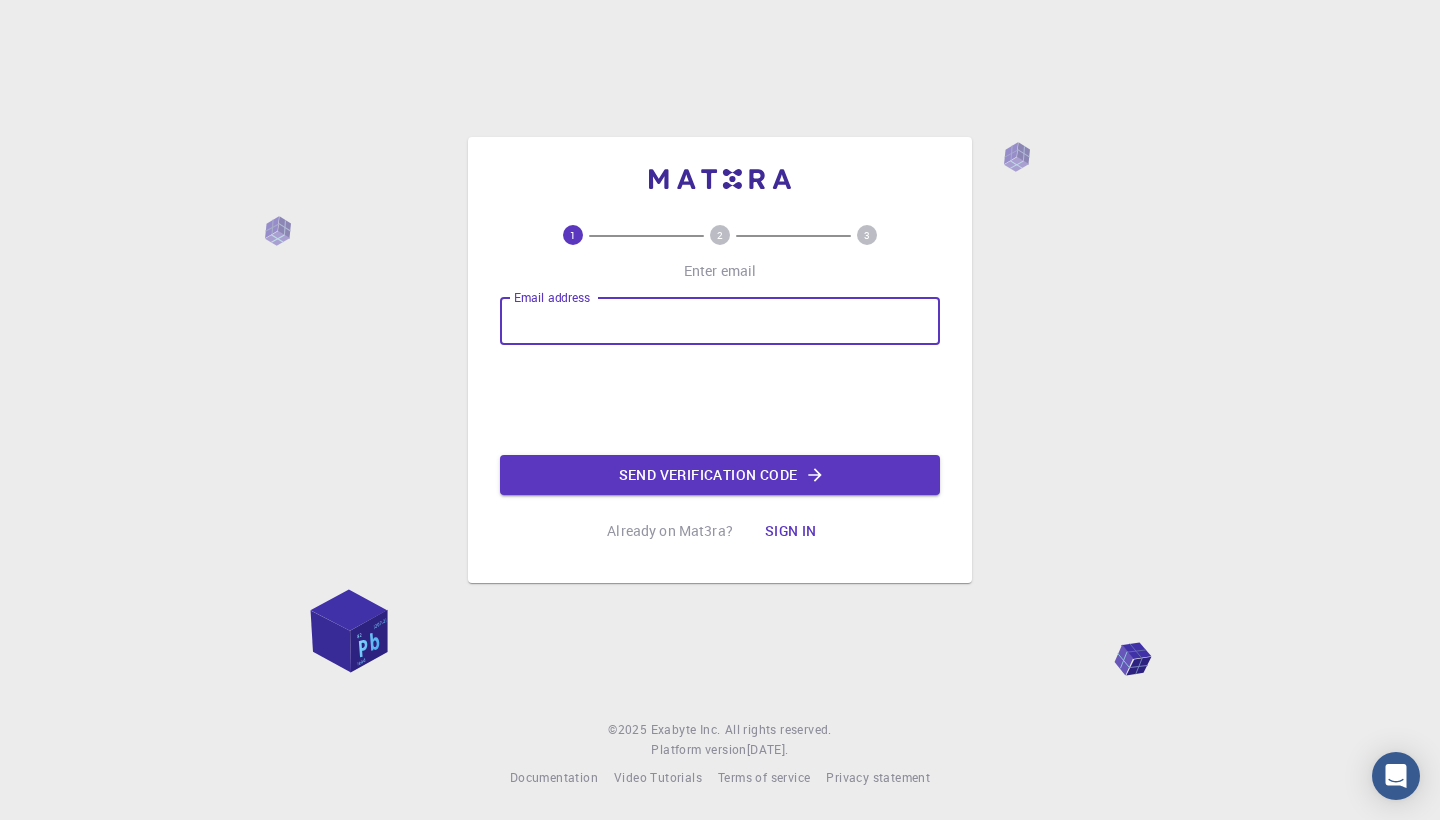 click on "Sign in" at bounding box center (791, 531) 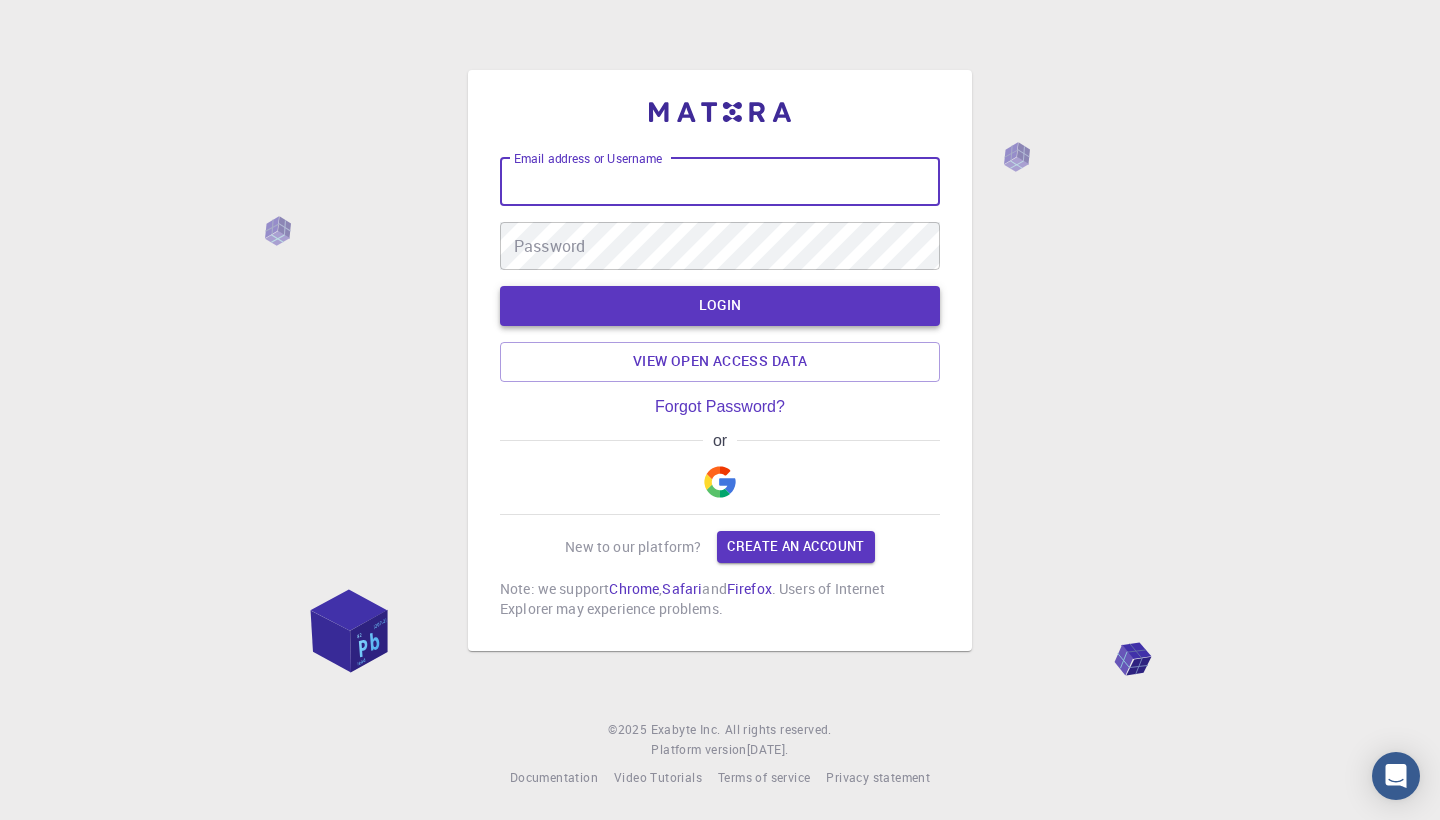type on "Imran" 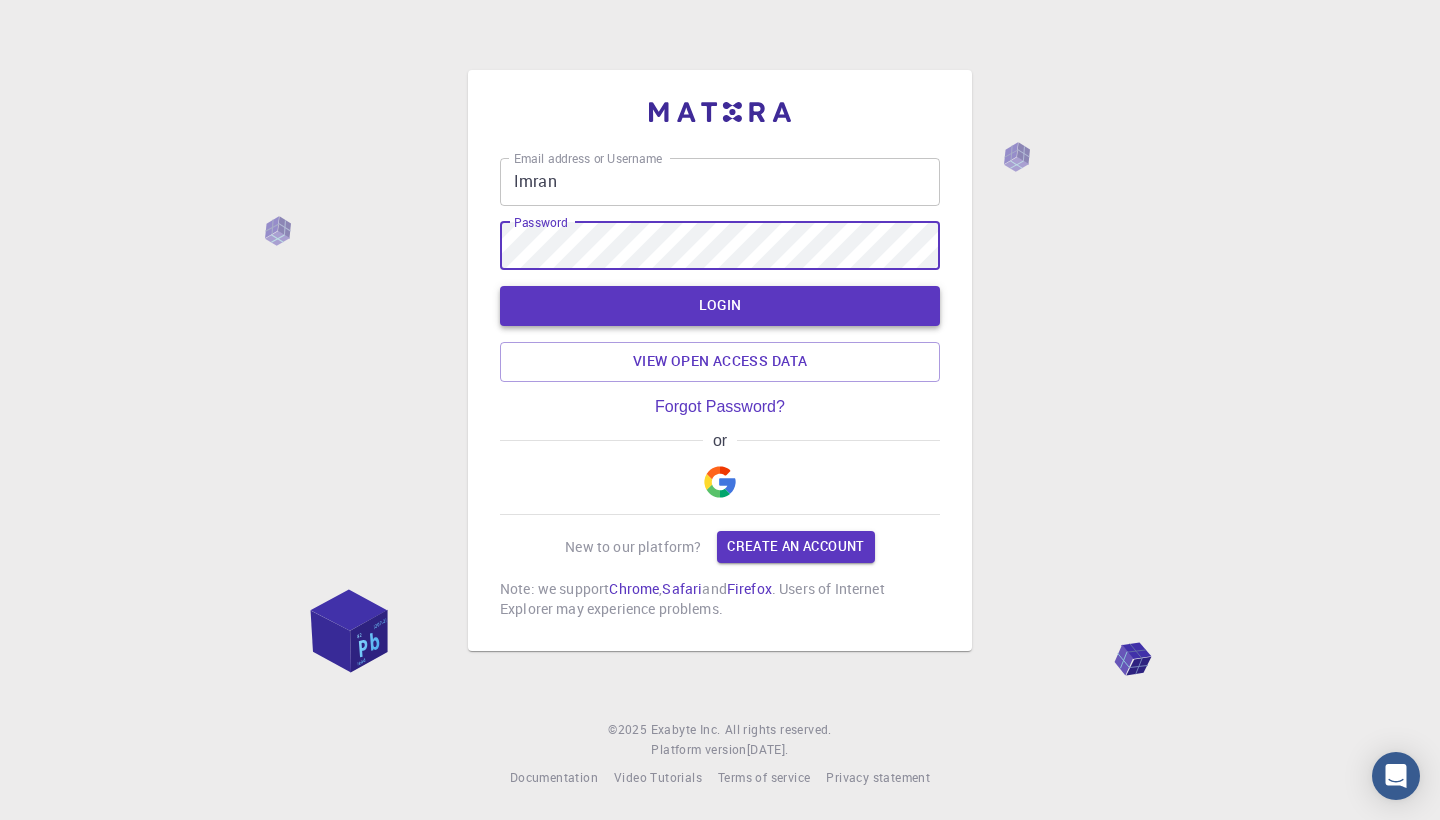 click on "LOGIN" at bounding box center [720, 306] 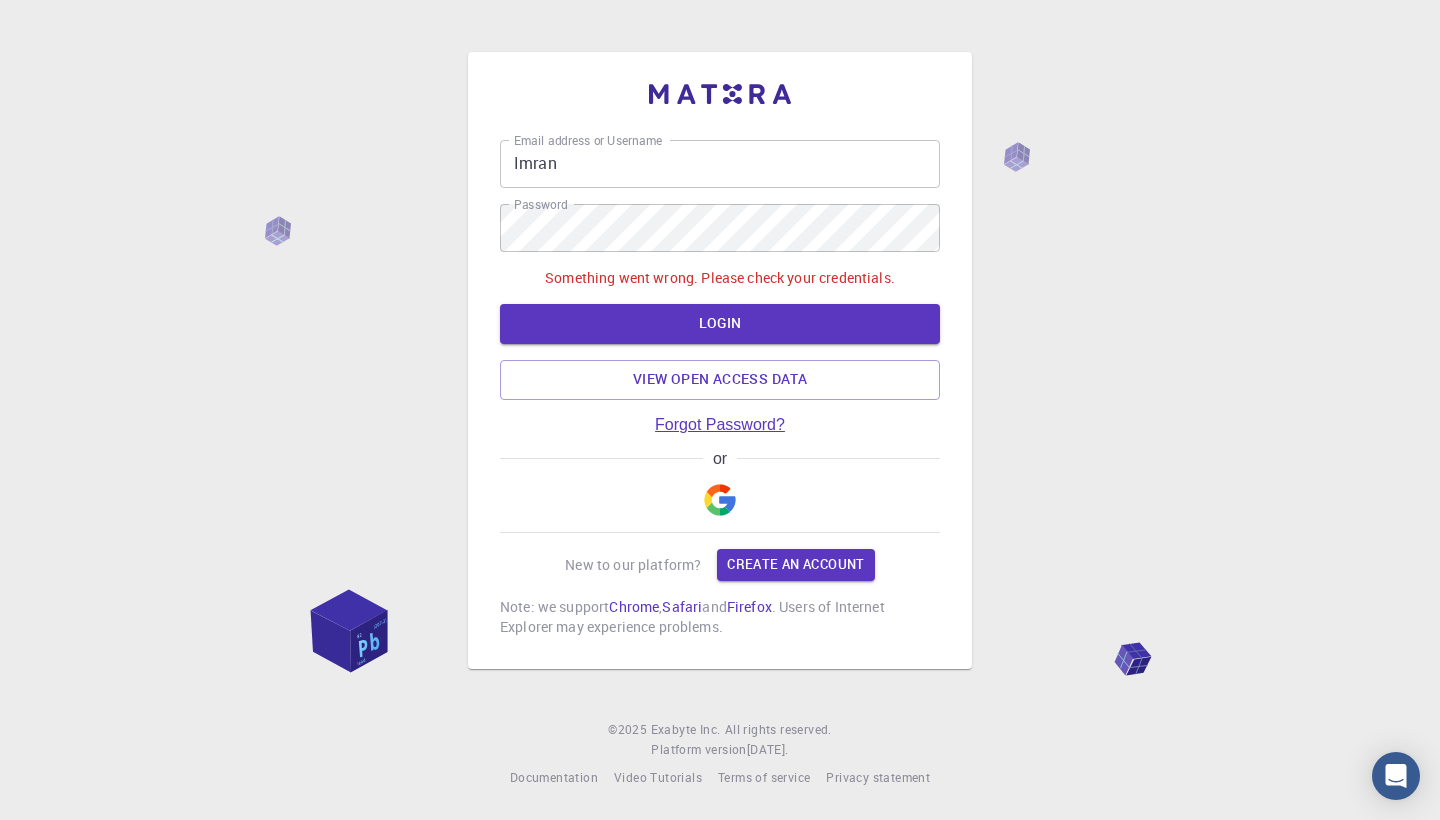 click on "Forgot Password?" at bounding box center [720, 425] 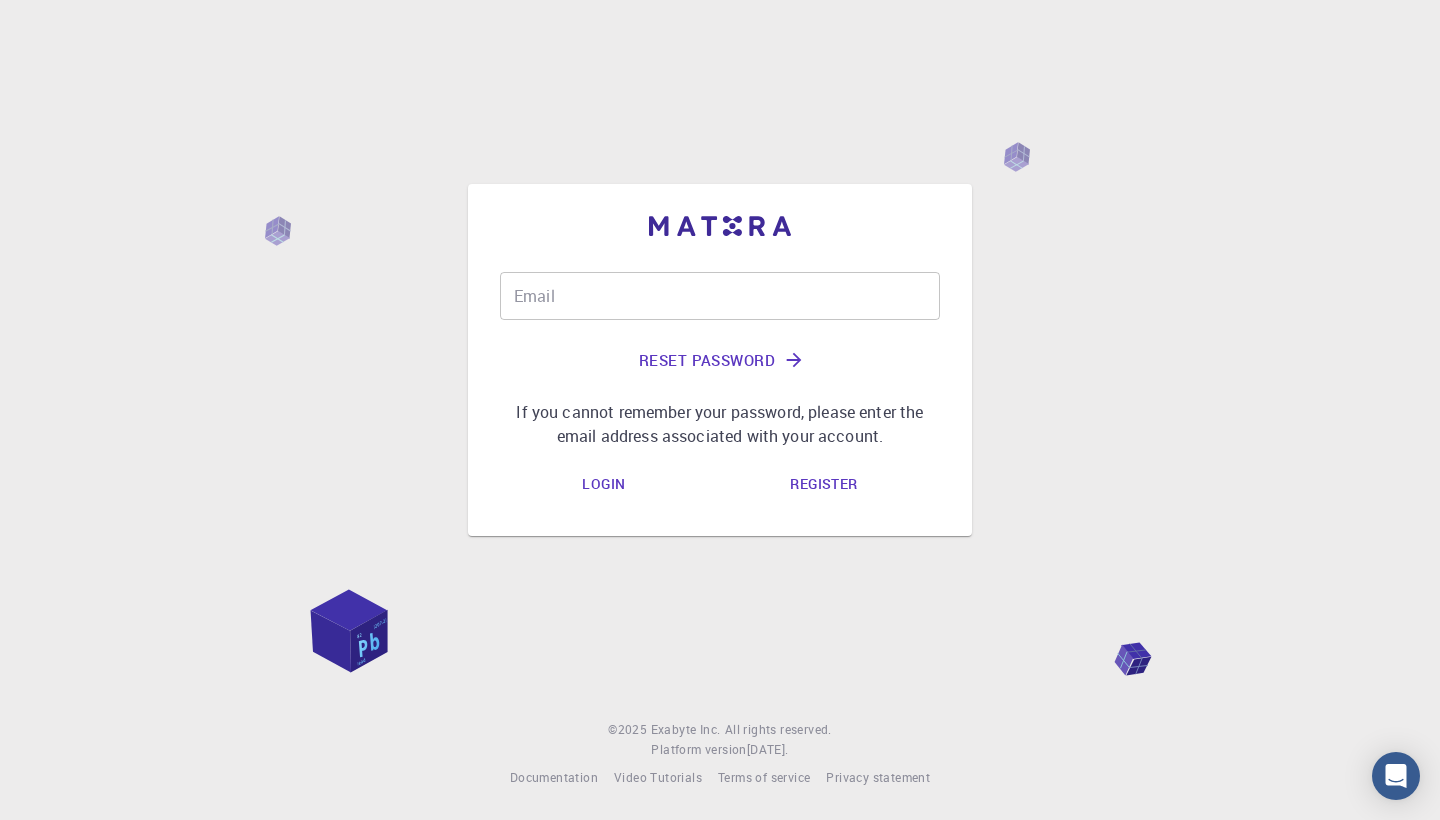 click on "Email" at bounding box center (720, 296) 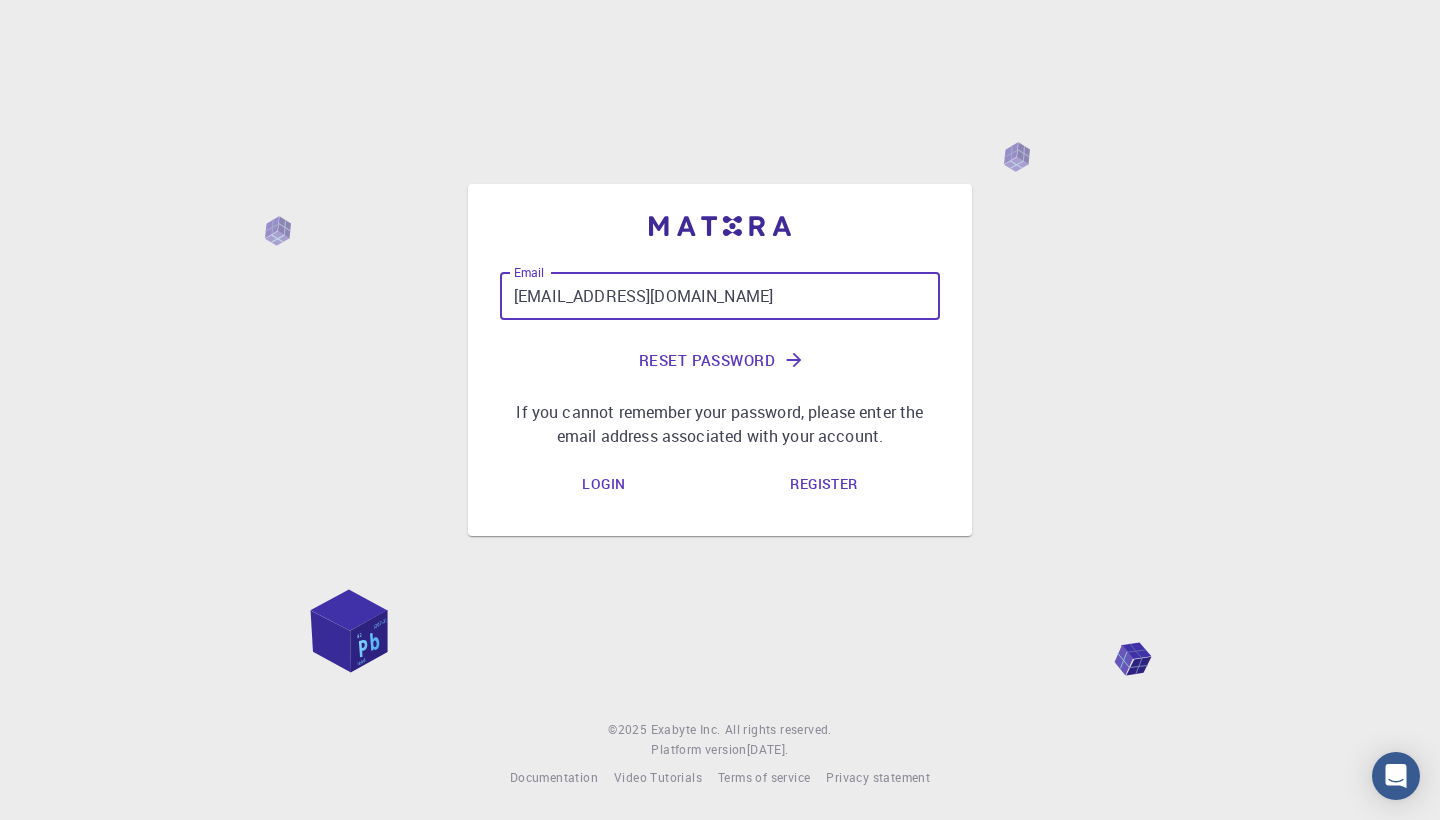 type on "mustafaimrankhan9@gmail.com" 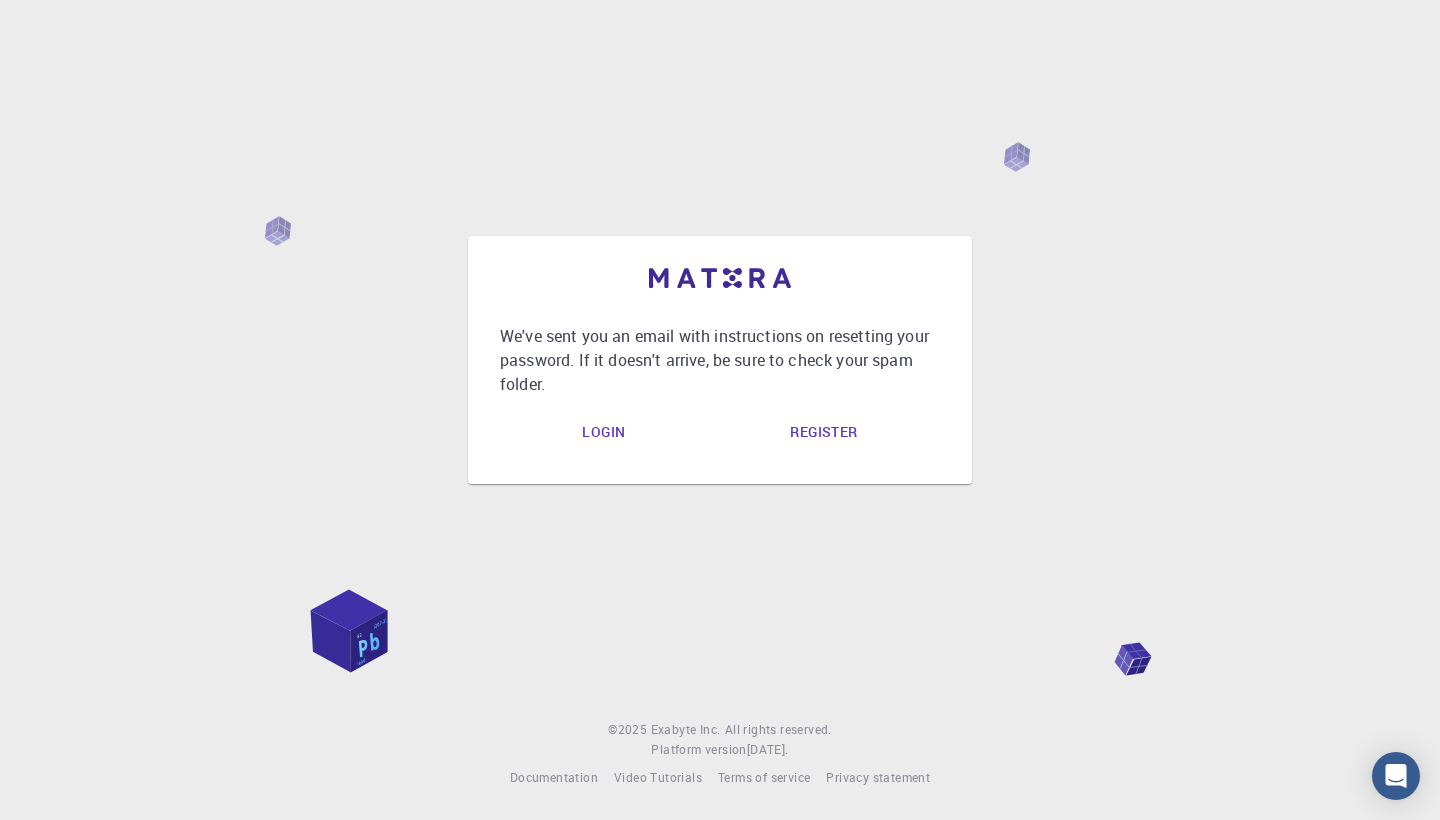 click on "Login" at bounding box center (603, 432) 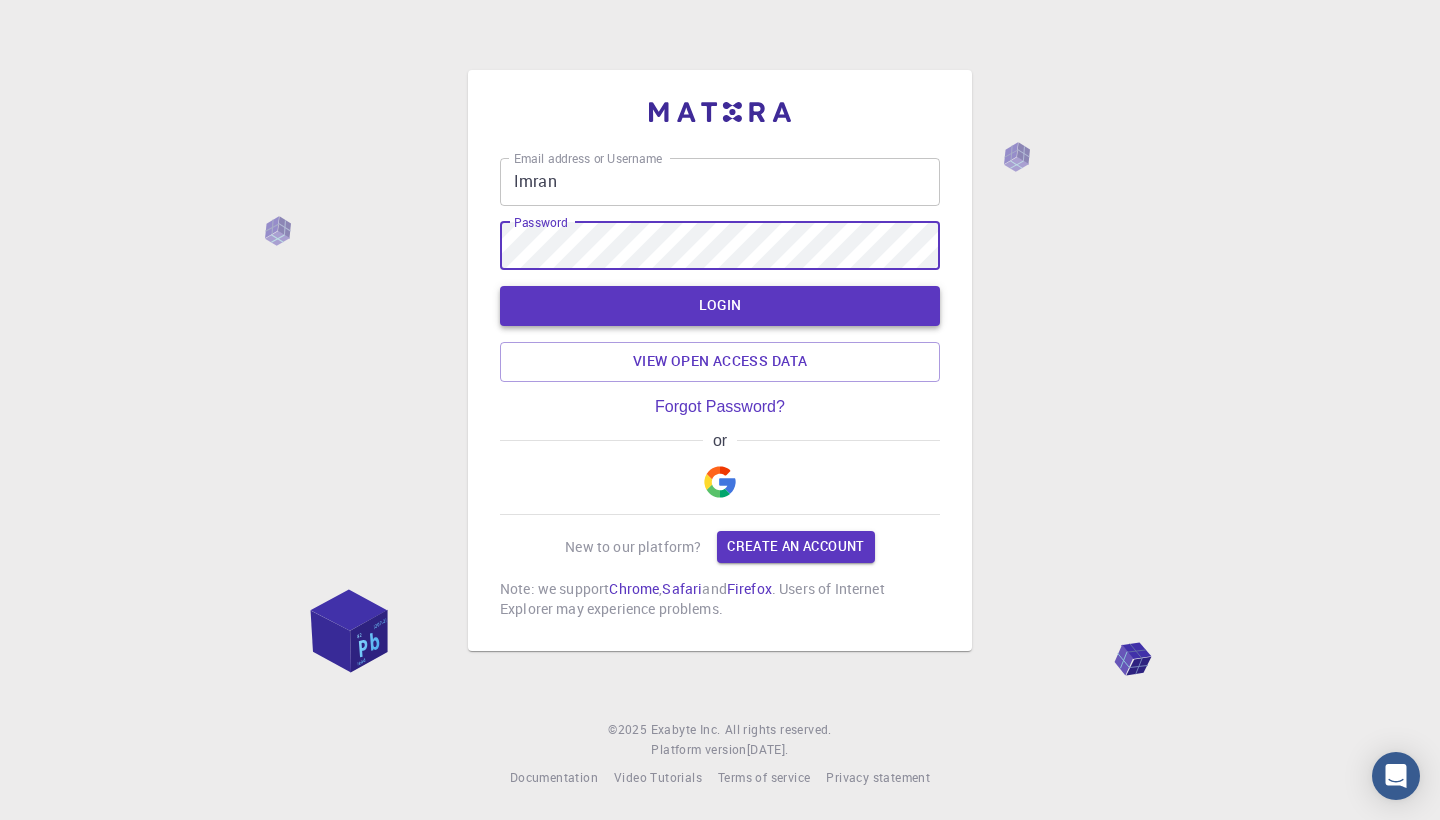 click on "LOGIN" at bounding box center [720, 306] 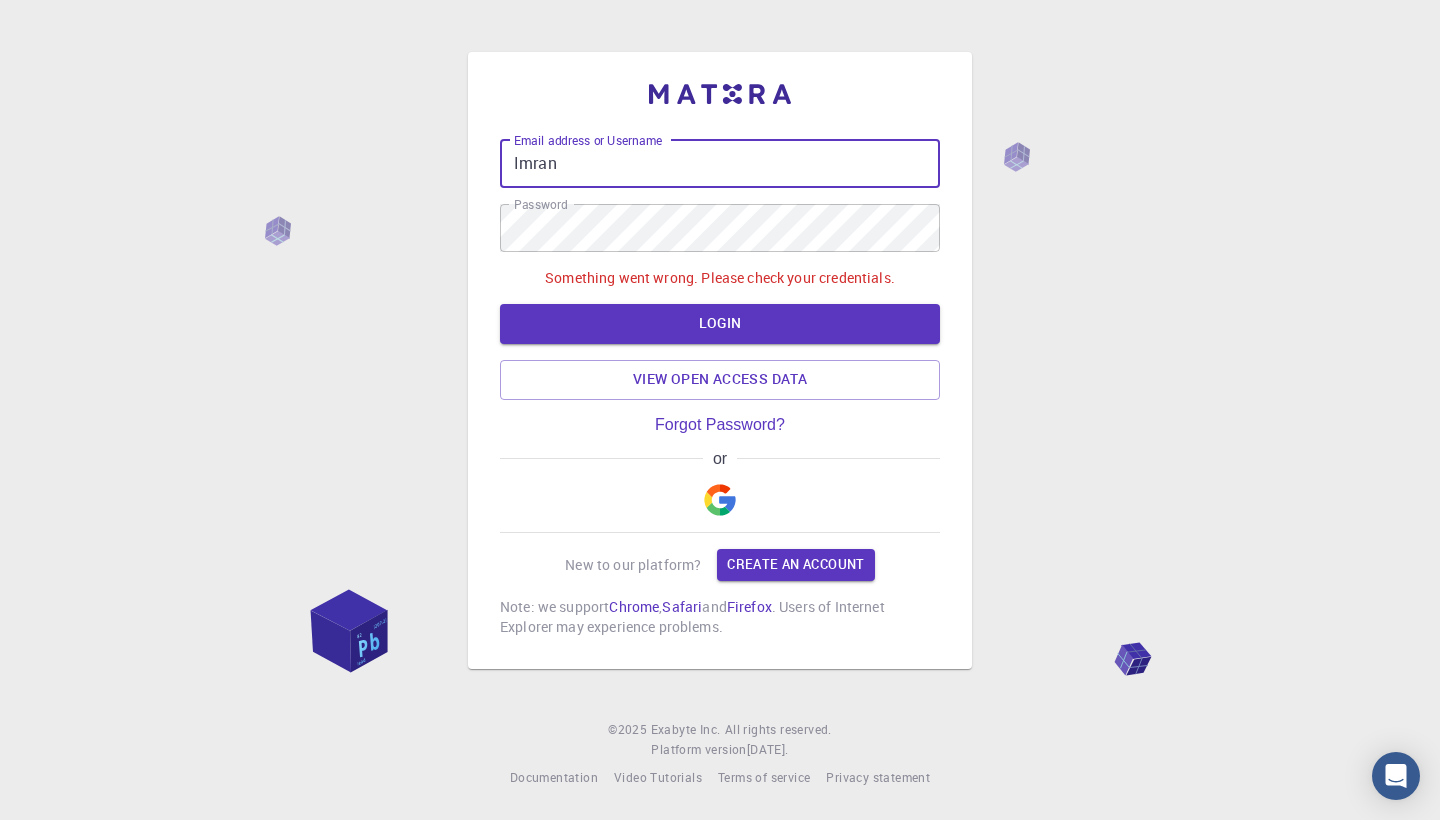 click on "Imran" at bounding box center [720, 164] 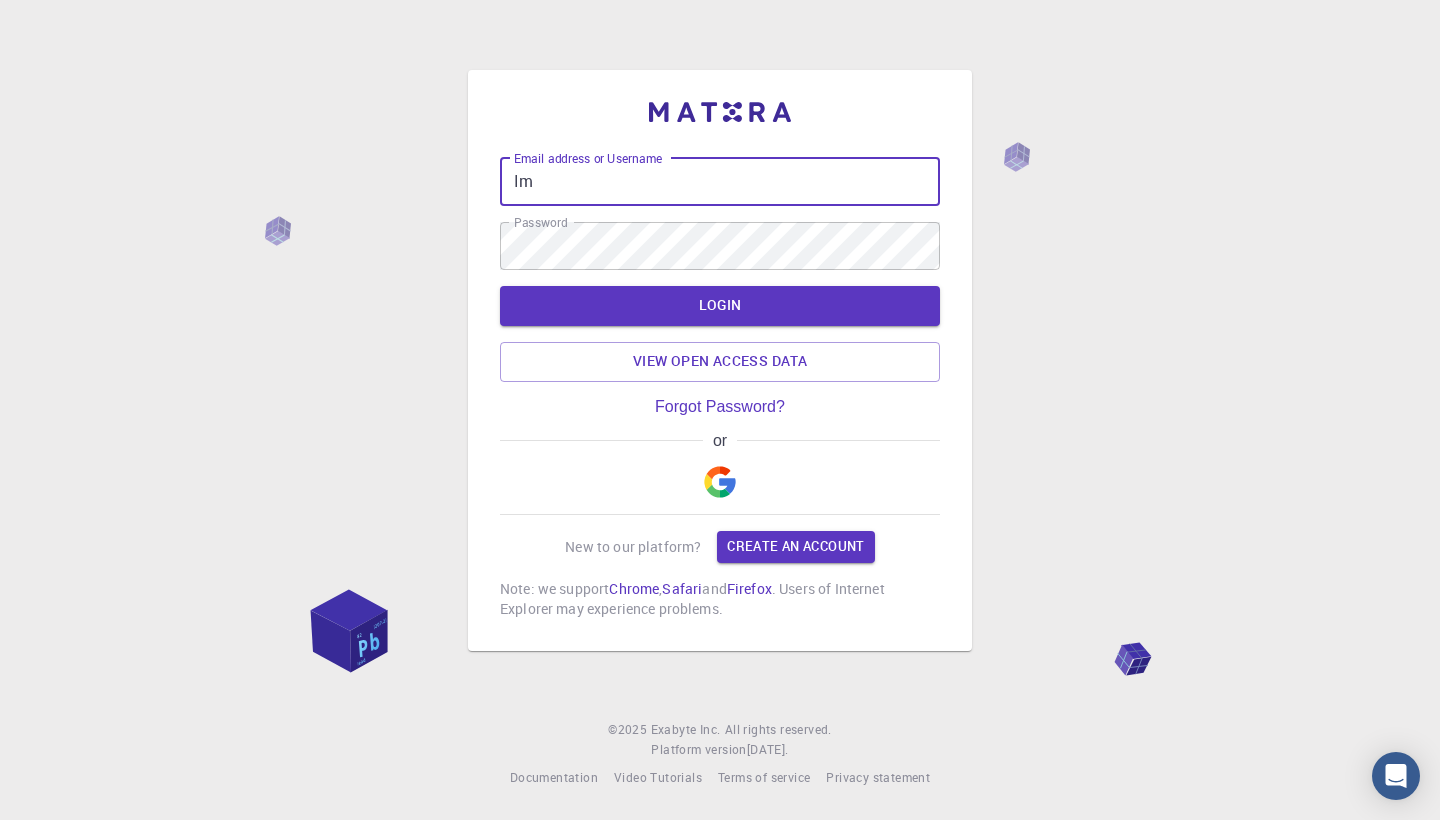type on "I" 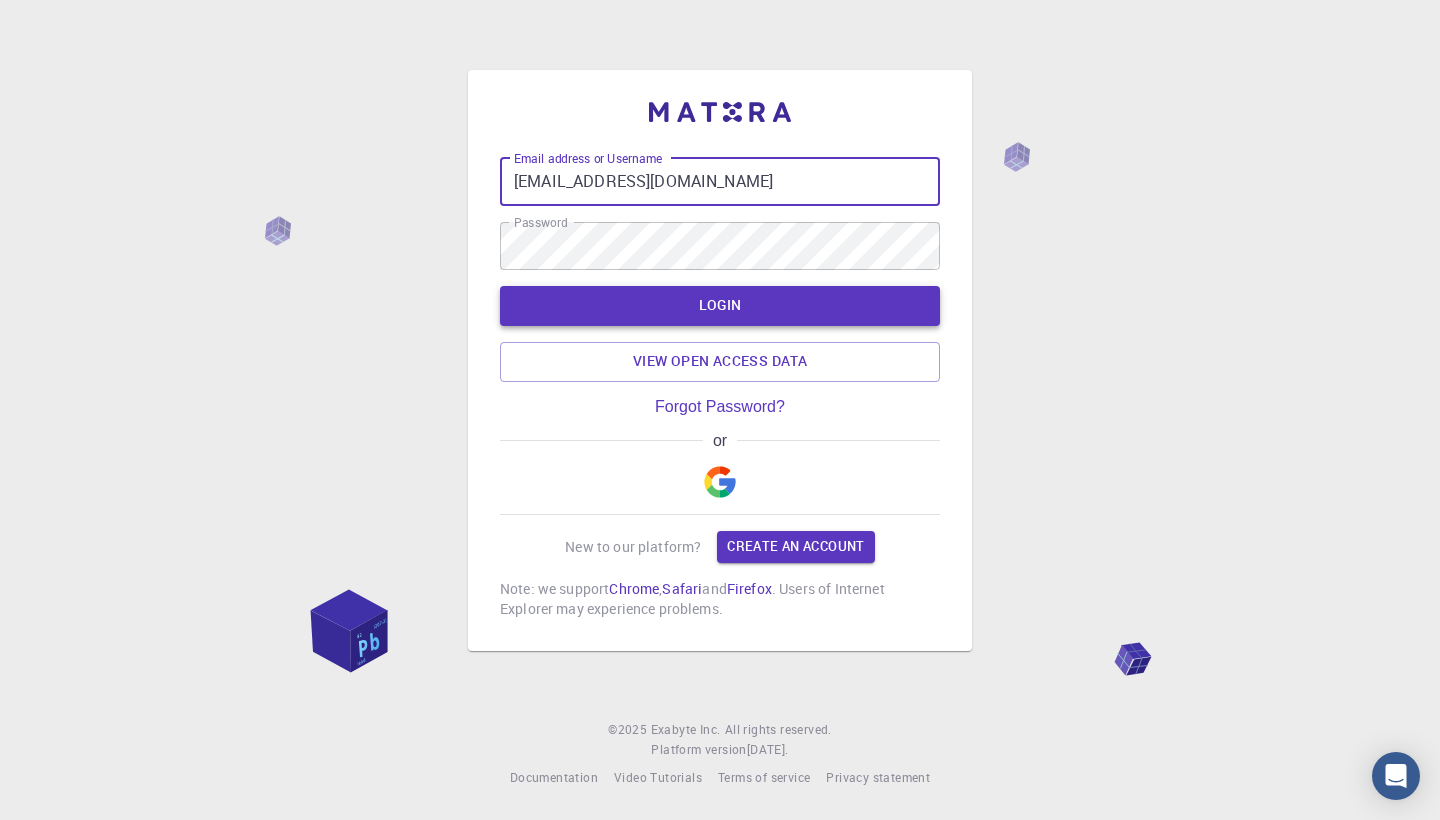 type on "mustafaimrankhan9@gmail.com" 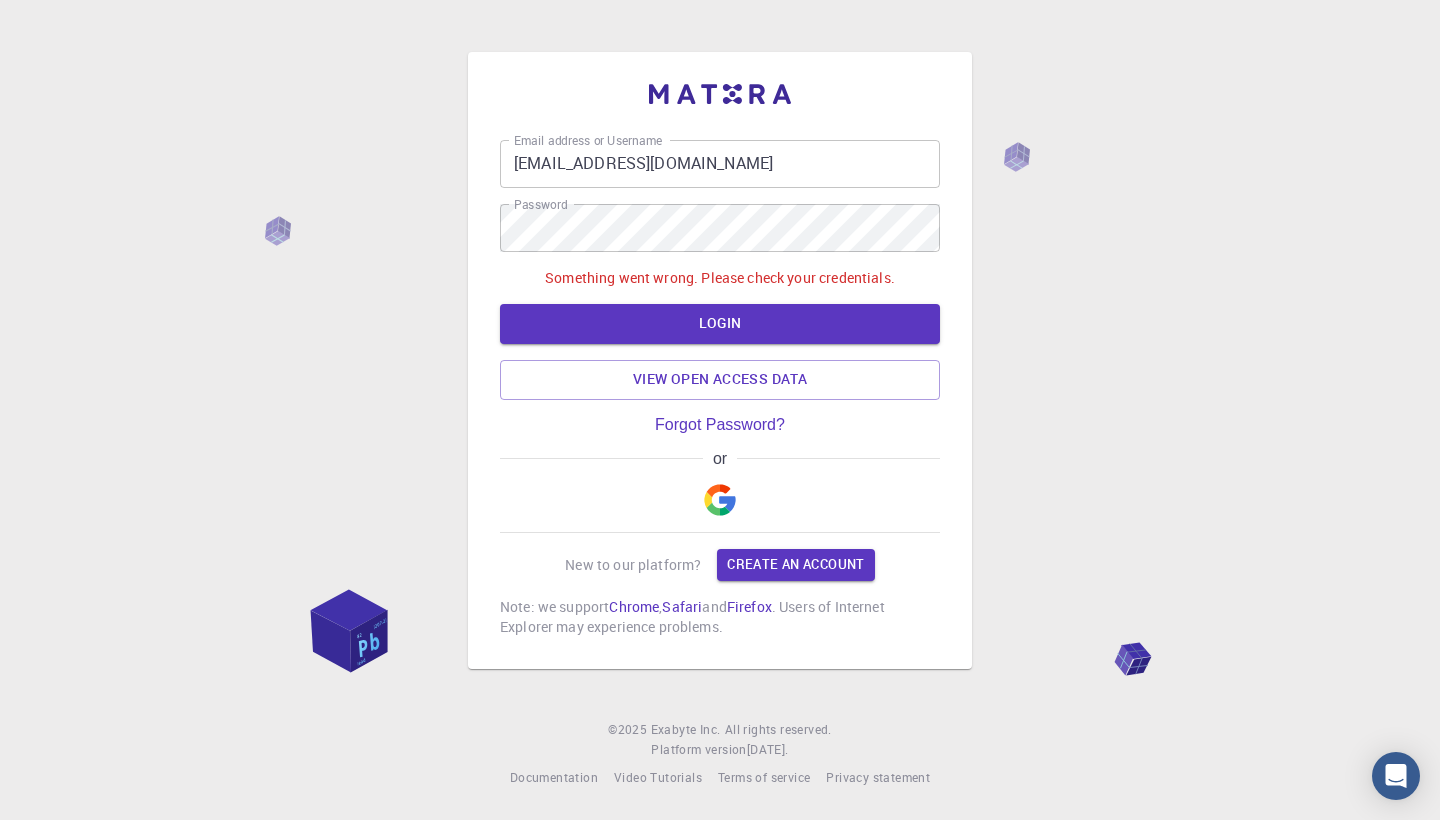 click at bounding box center [720, 500] 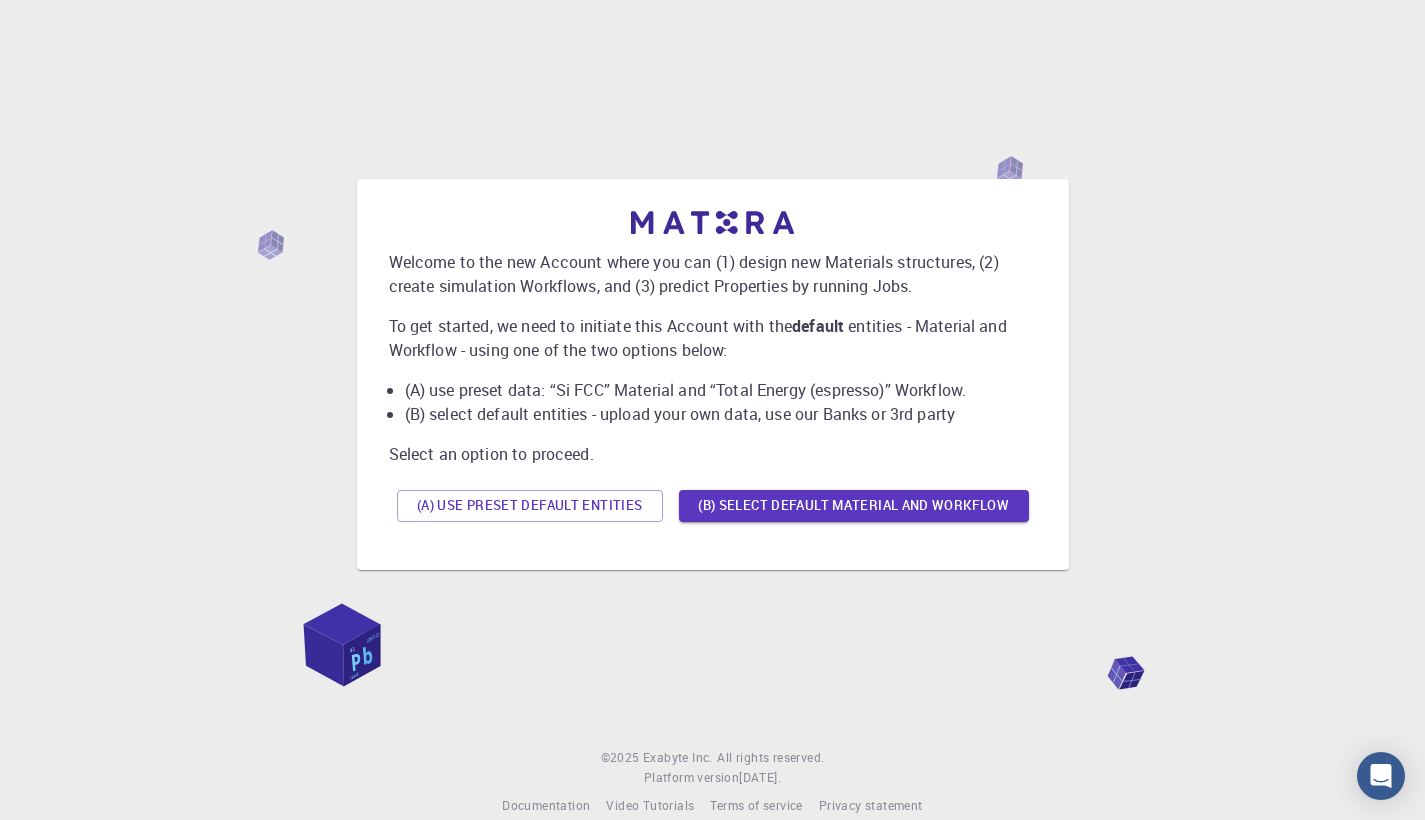 scroll, scrollTop: 0, scrollLeft: 0, axis: both 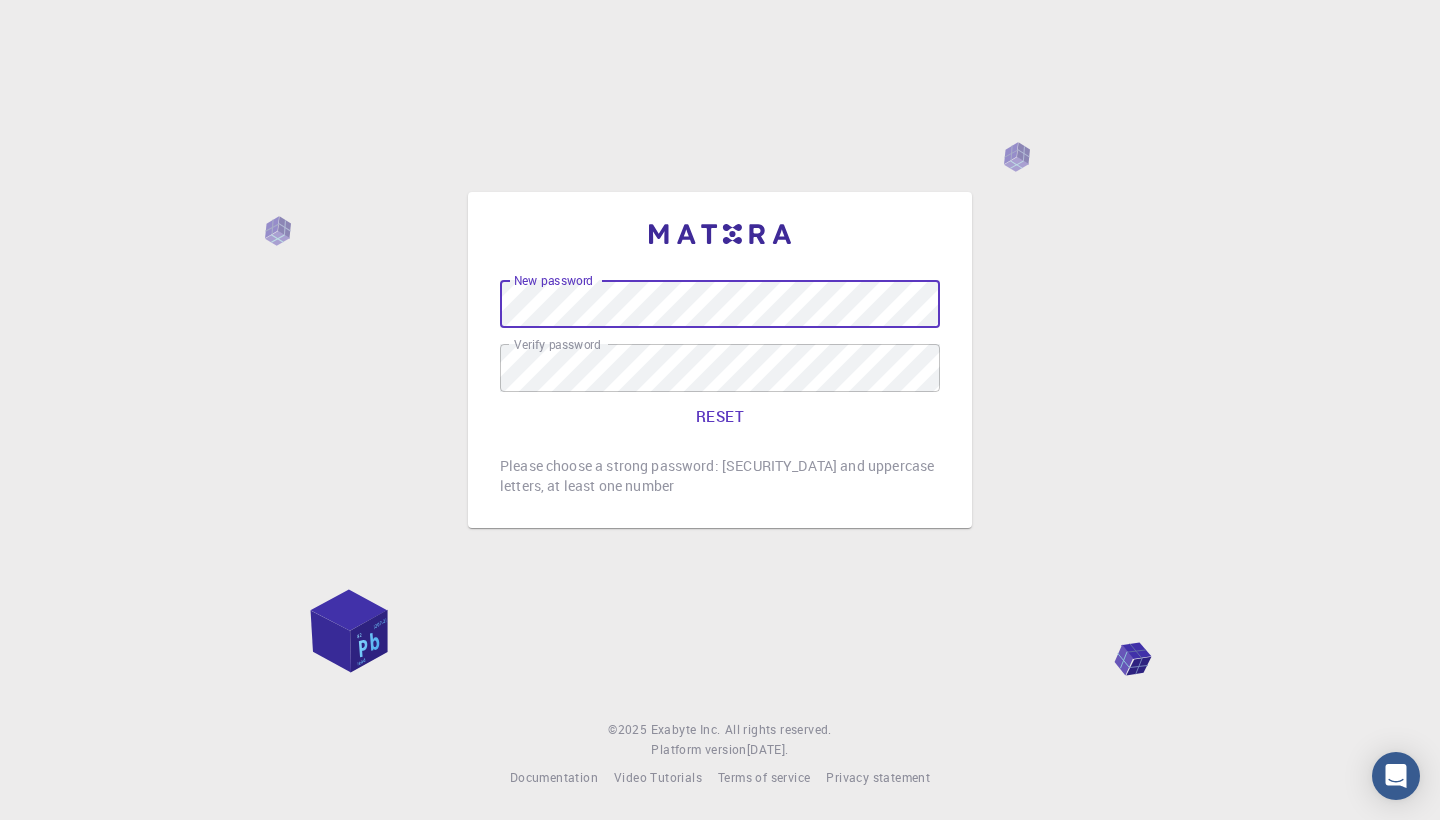 click on "RESET" 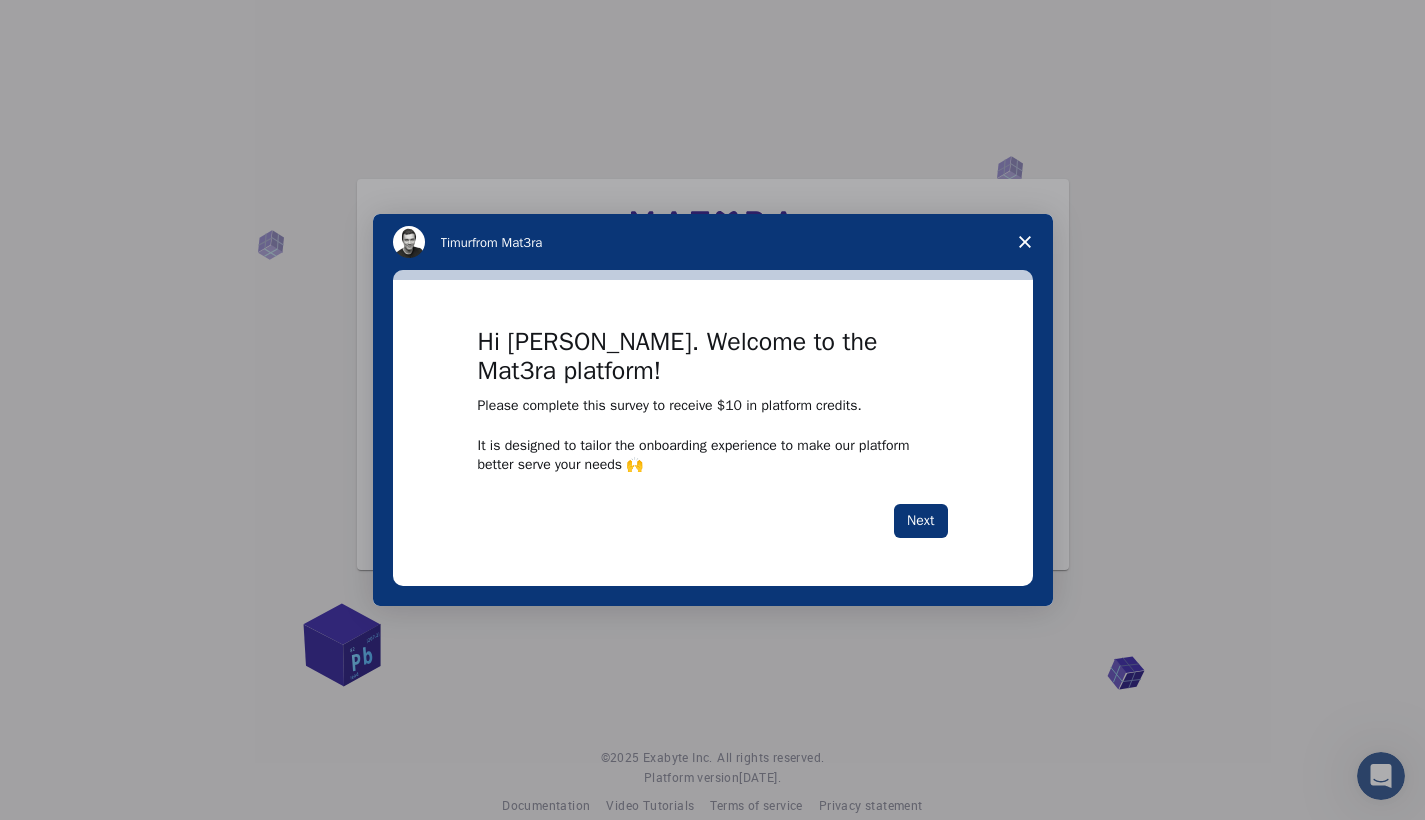 scroll, scrollTop: 0, scrollLeft: 0, axis: both 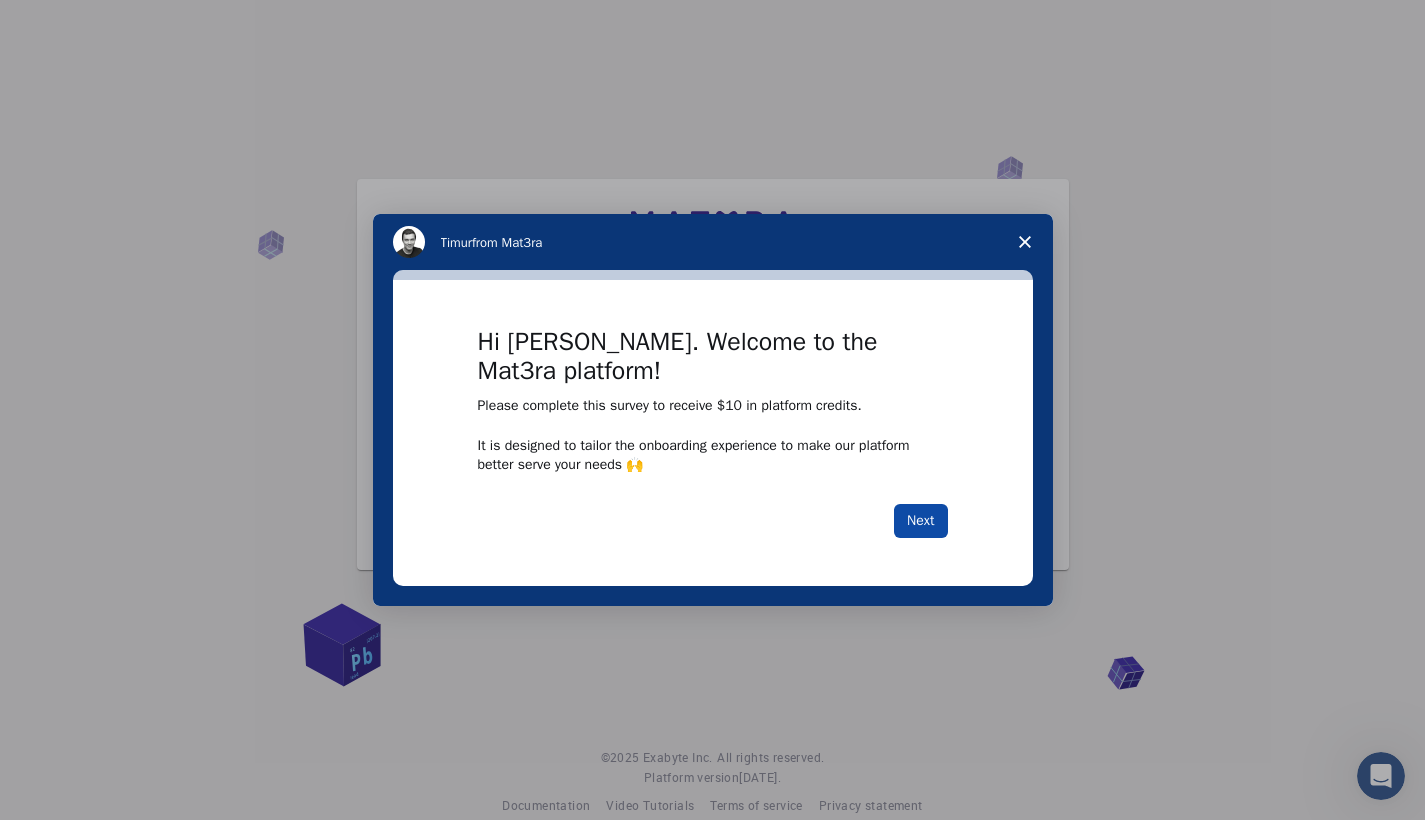 click on "Next" at bounding box center (920, 521) 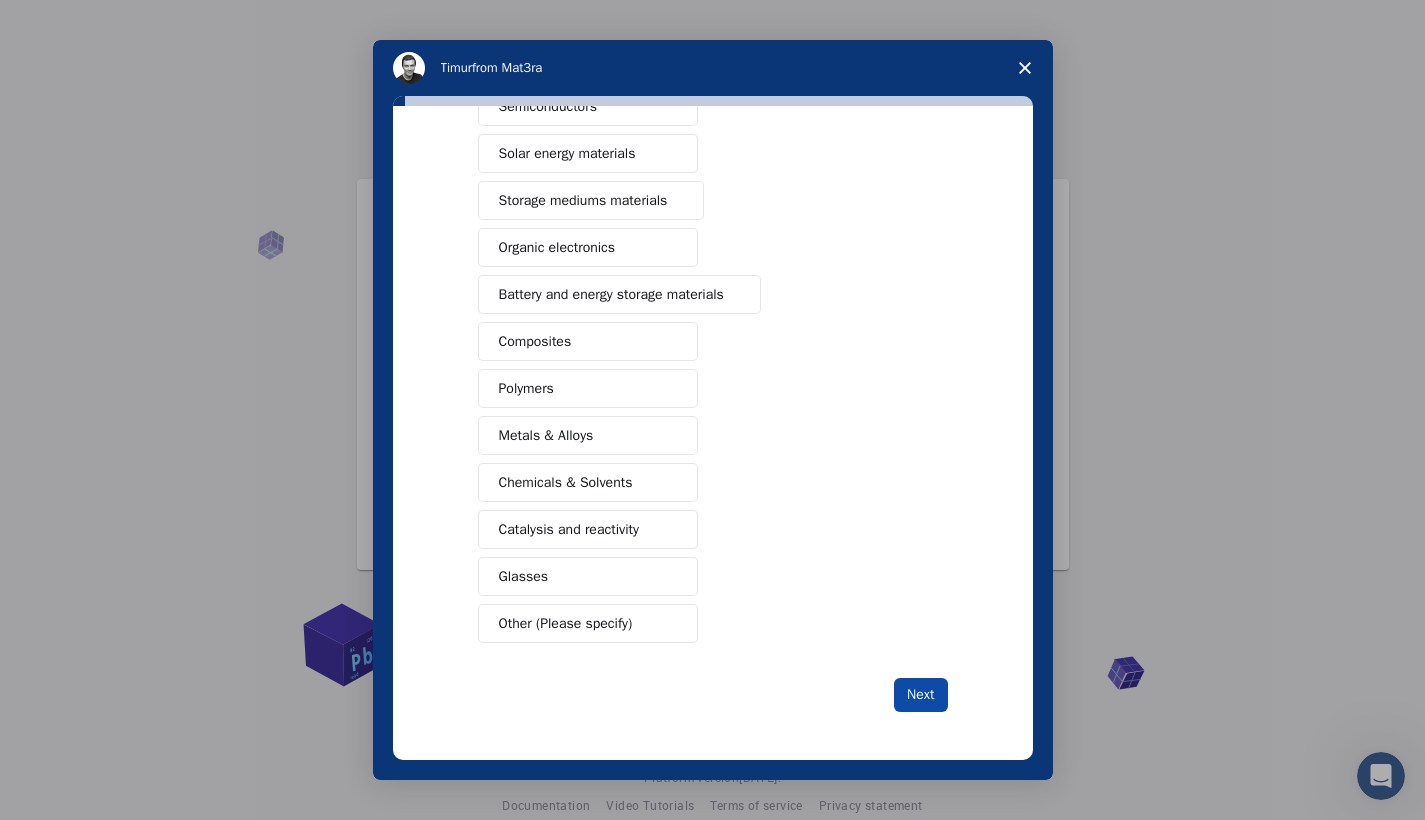 scroll, scrollTop: 145, scrollLeft: 0, axis: vertical 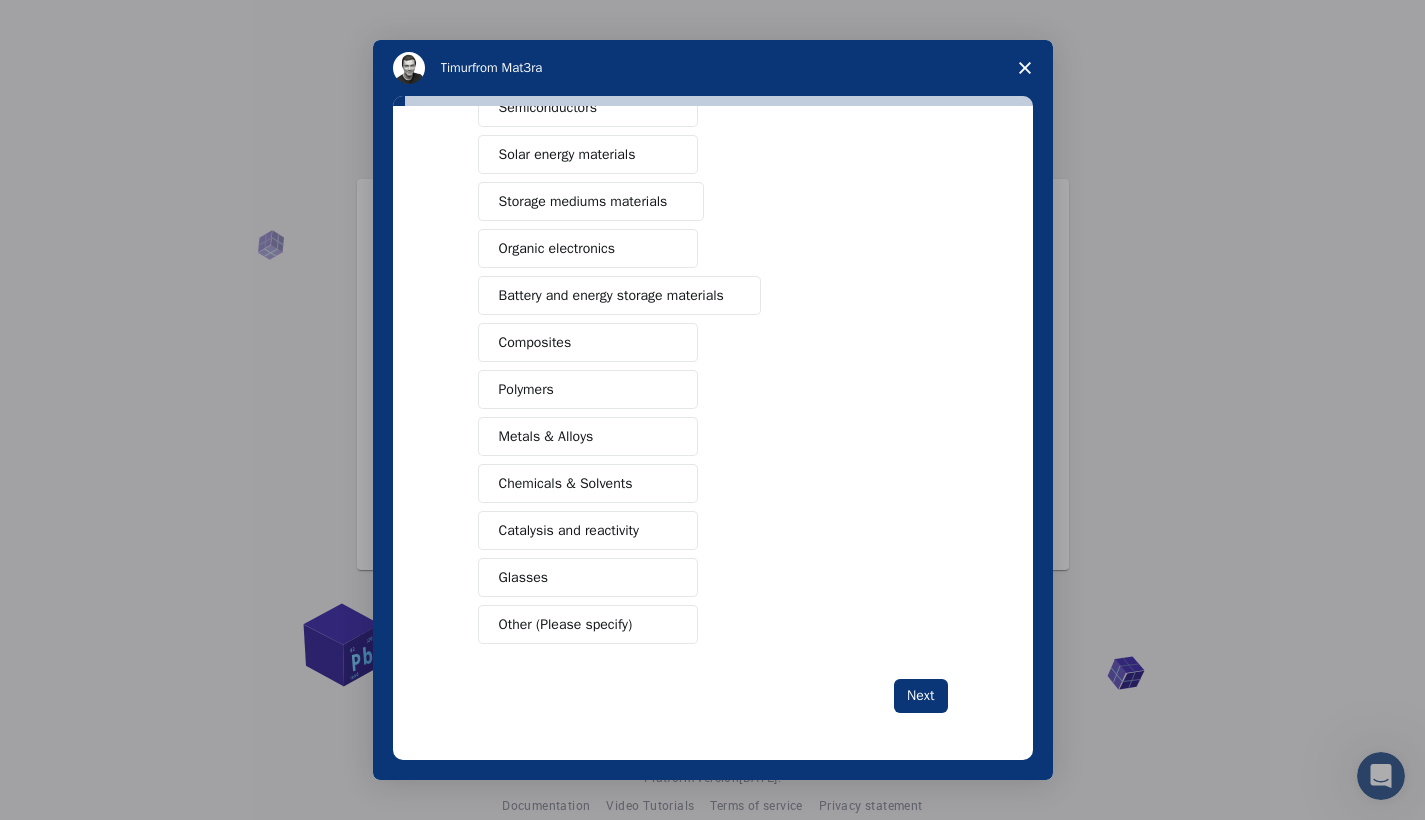 click 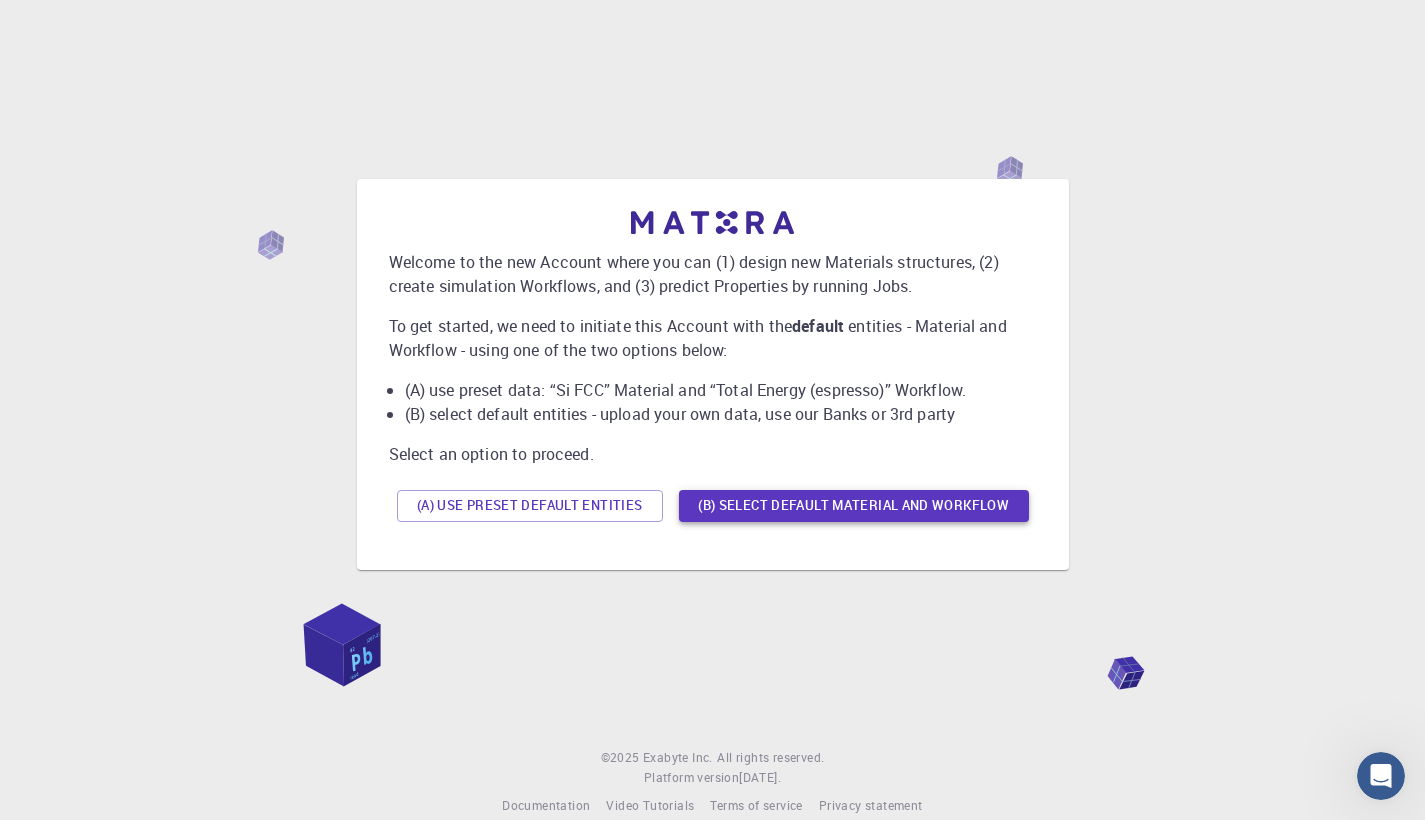 click on "(B) Select default material and workflow" at bounding box center [854, 506] 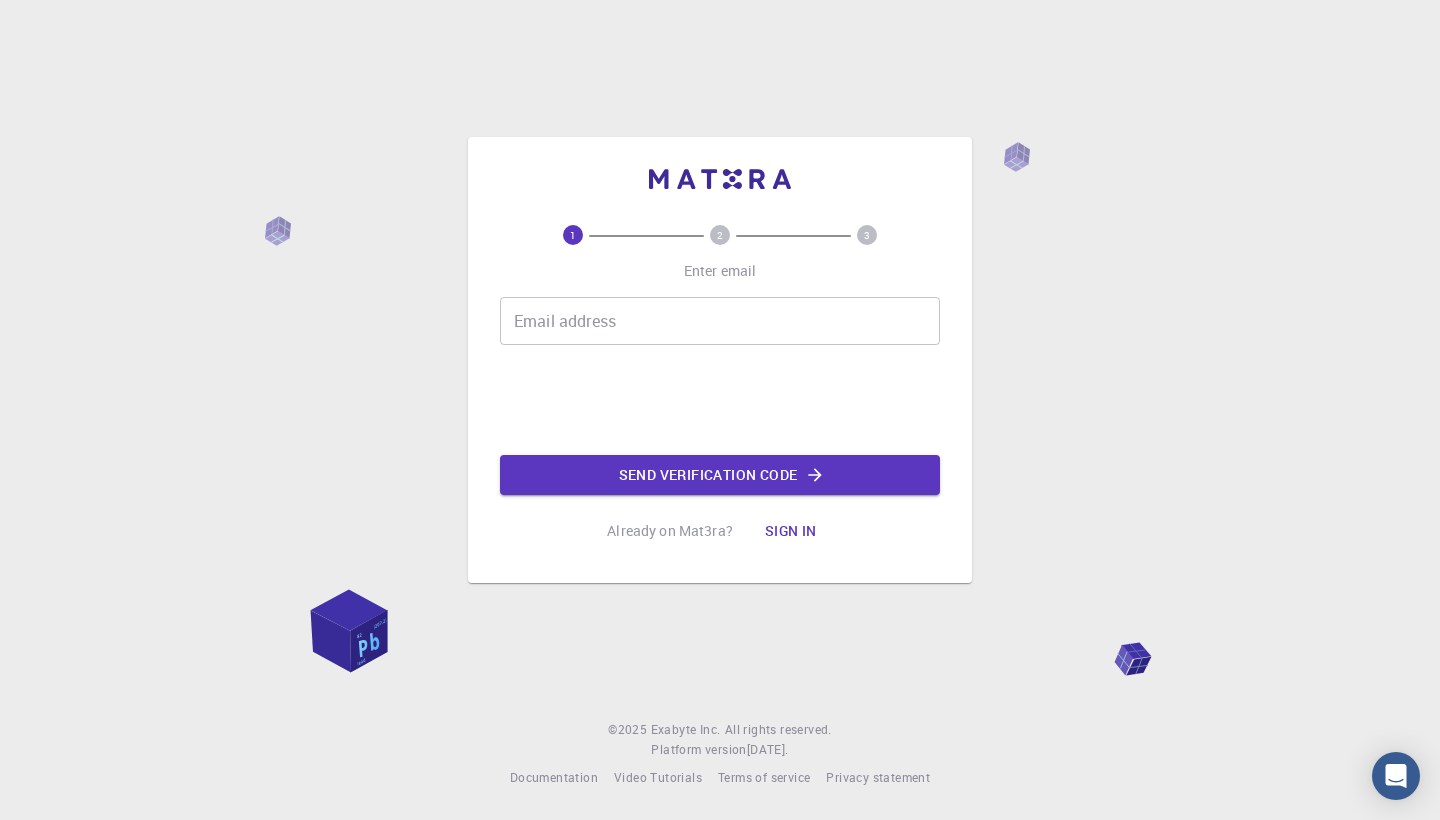scroll, scrollTop: 0, scrollLeft: 0, axis: both 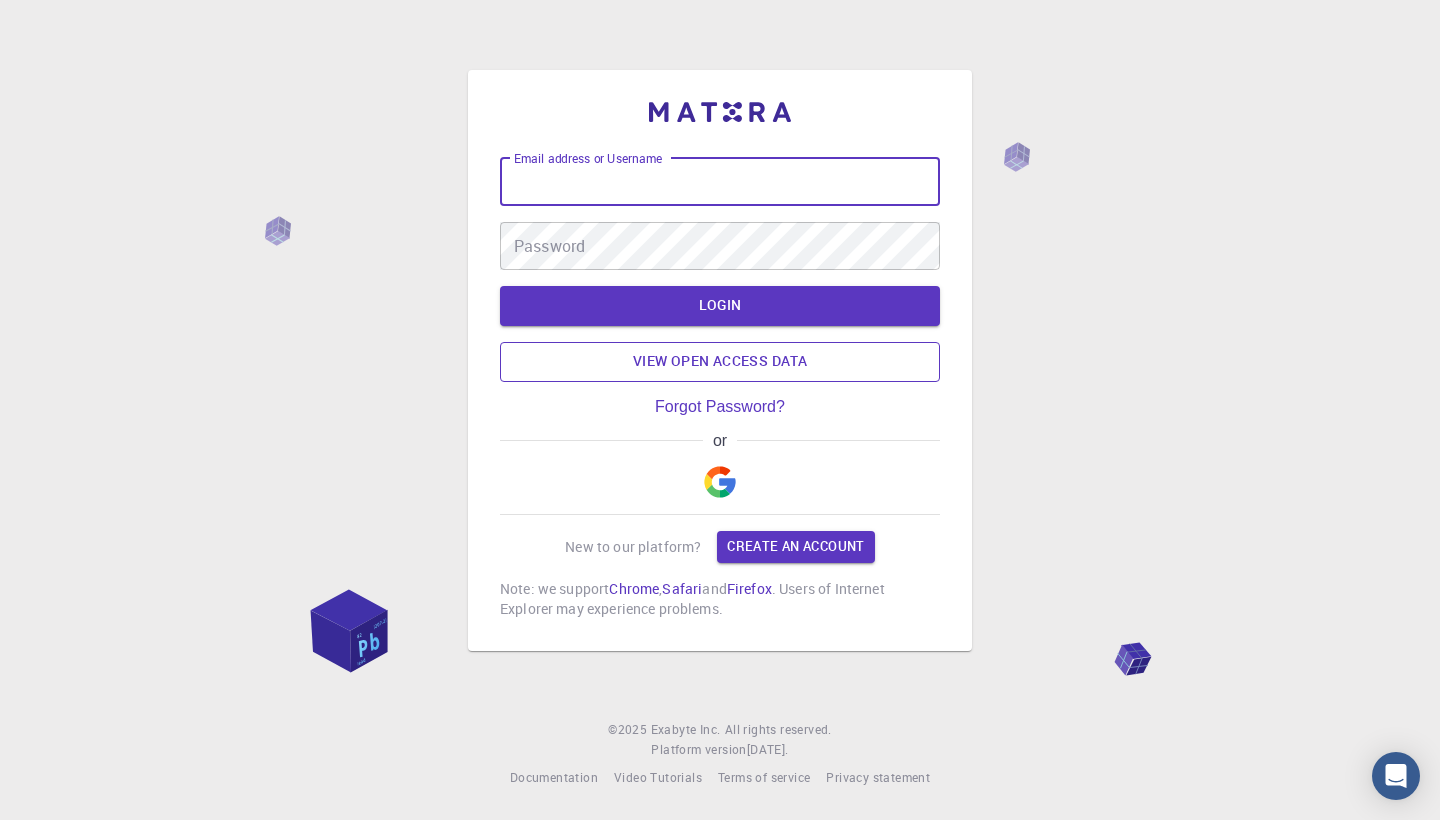type on "mustafaimrankhan9@gmail.com" 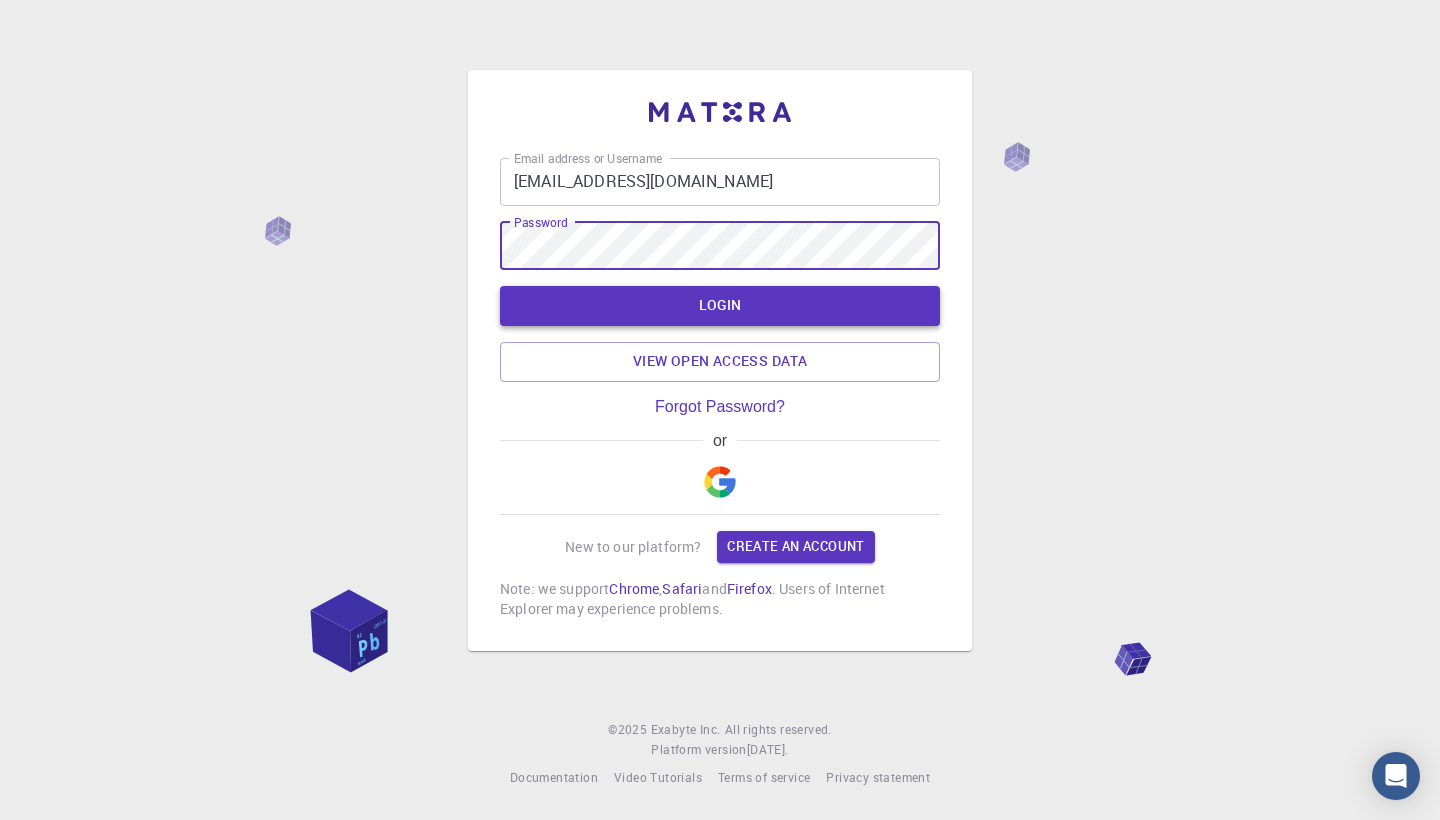 click on "LOGIN" at bounding box center [720, 306] 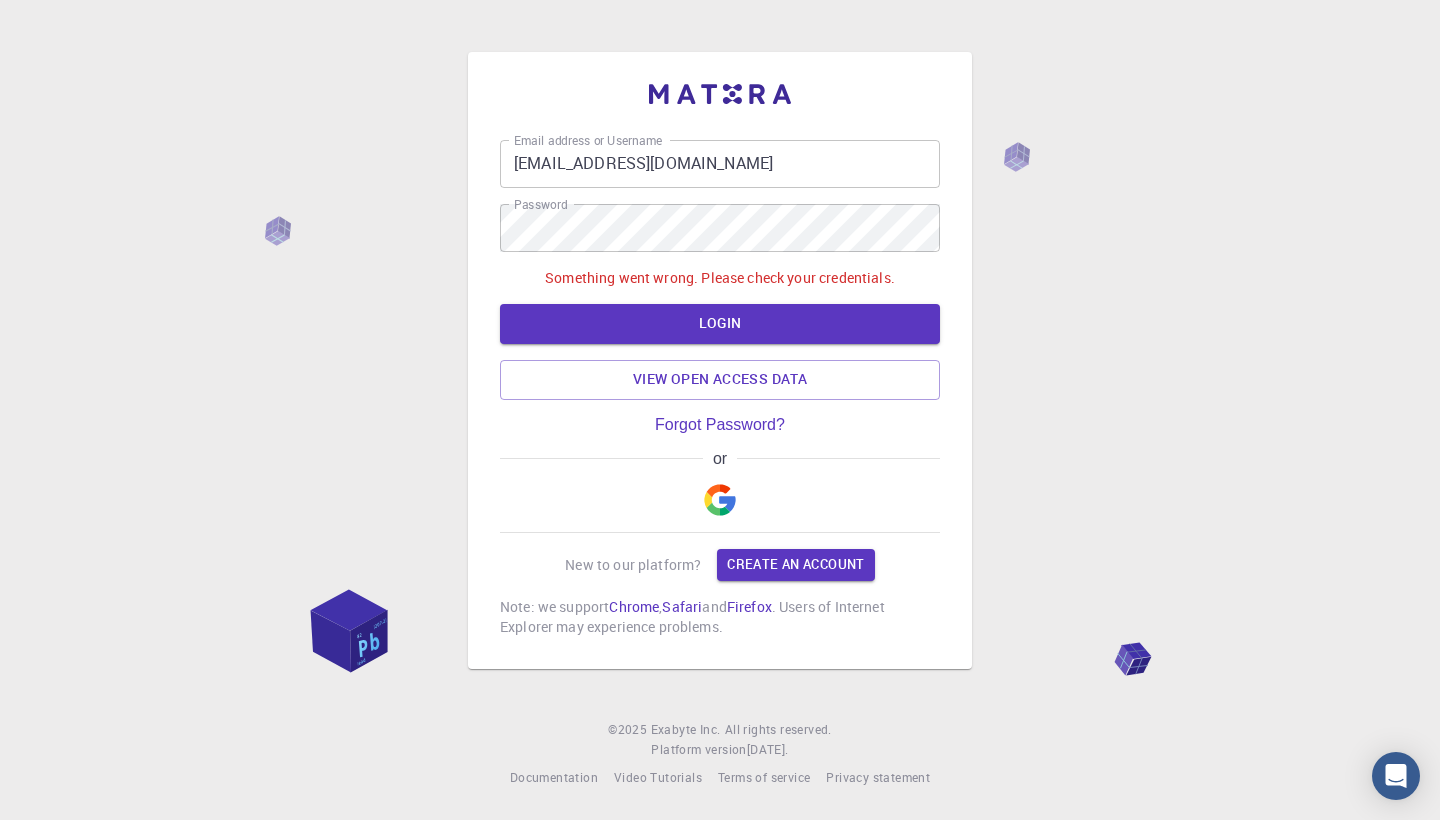 click on "mustafaimrankhan9@gmail.com" at bounding box center [720, 164] 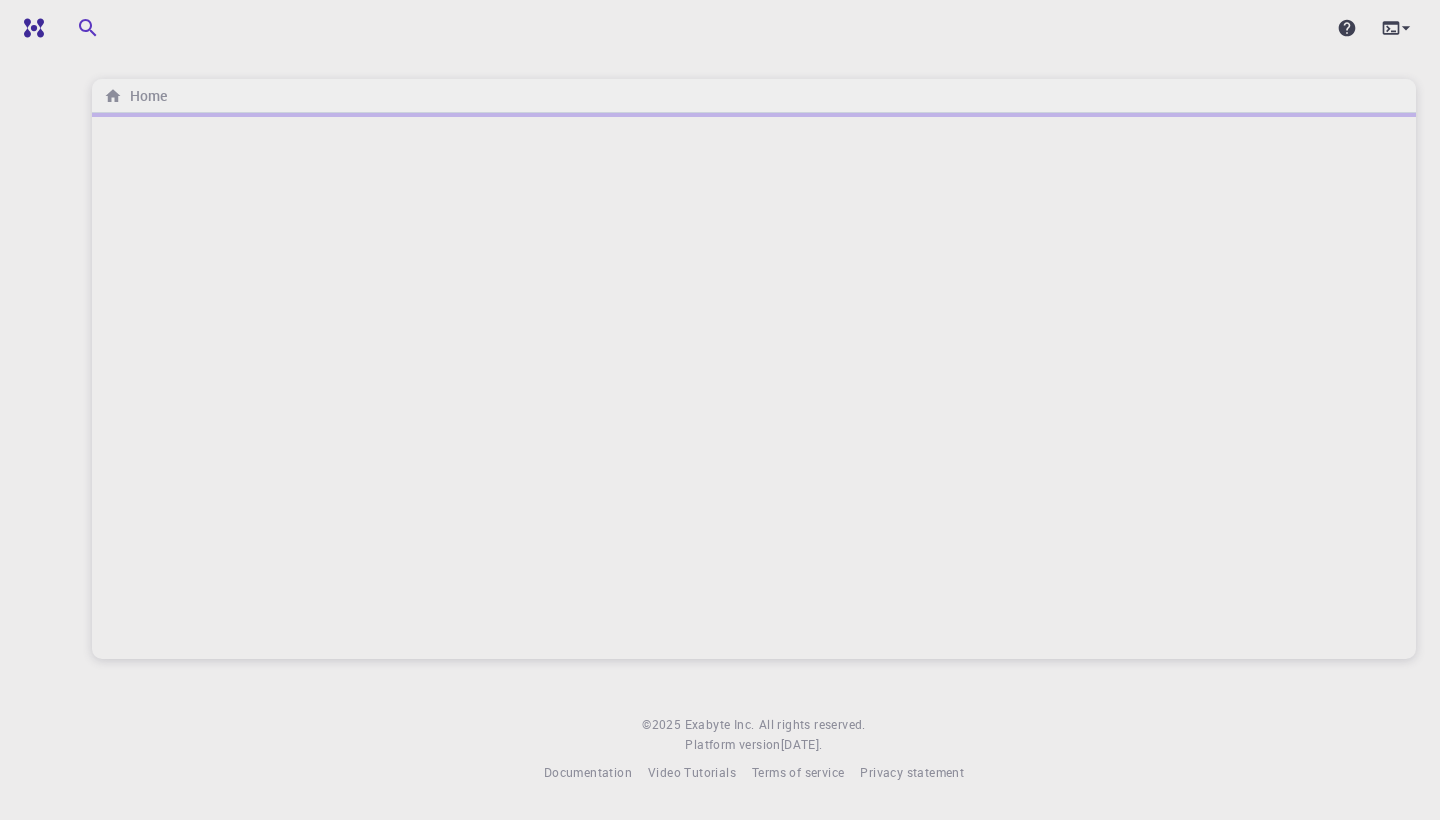 scroll, scrollTop: 0, scrollLeft: 0, axis: both 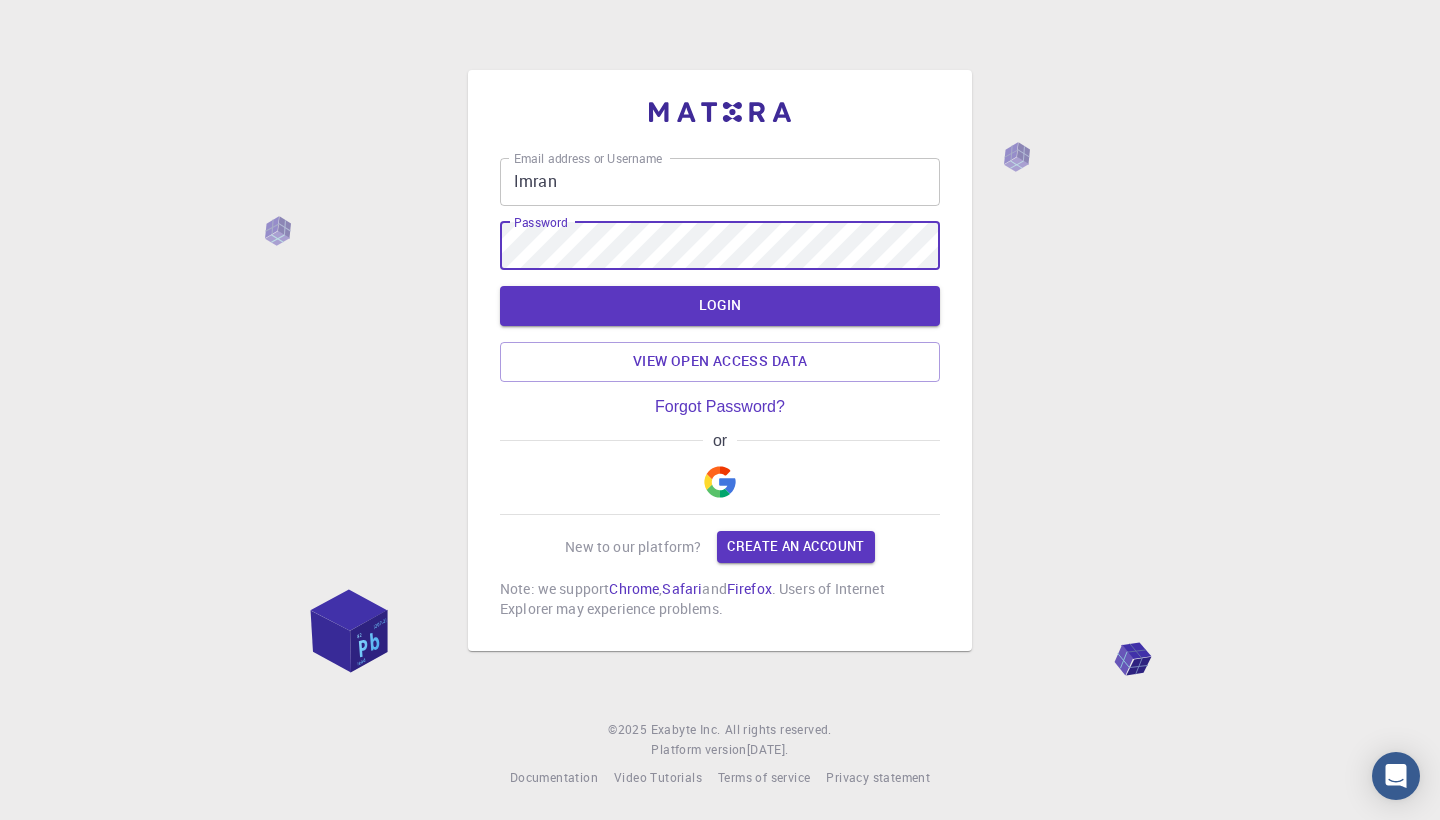 click on "Imran" at bounding box center [720, 182] 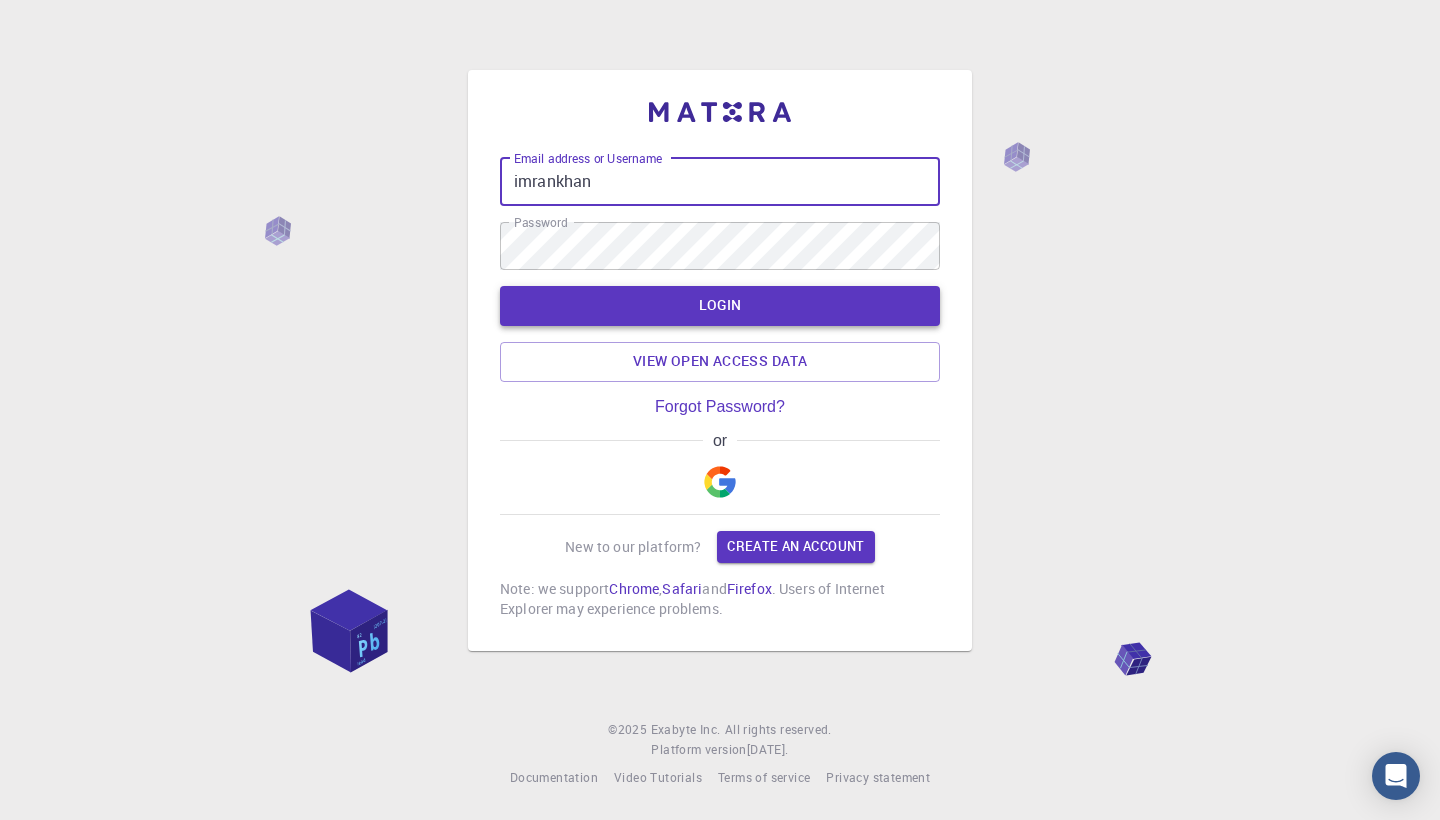 type on "imrankhan" 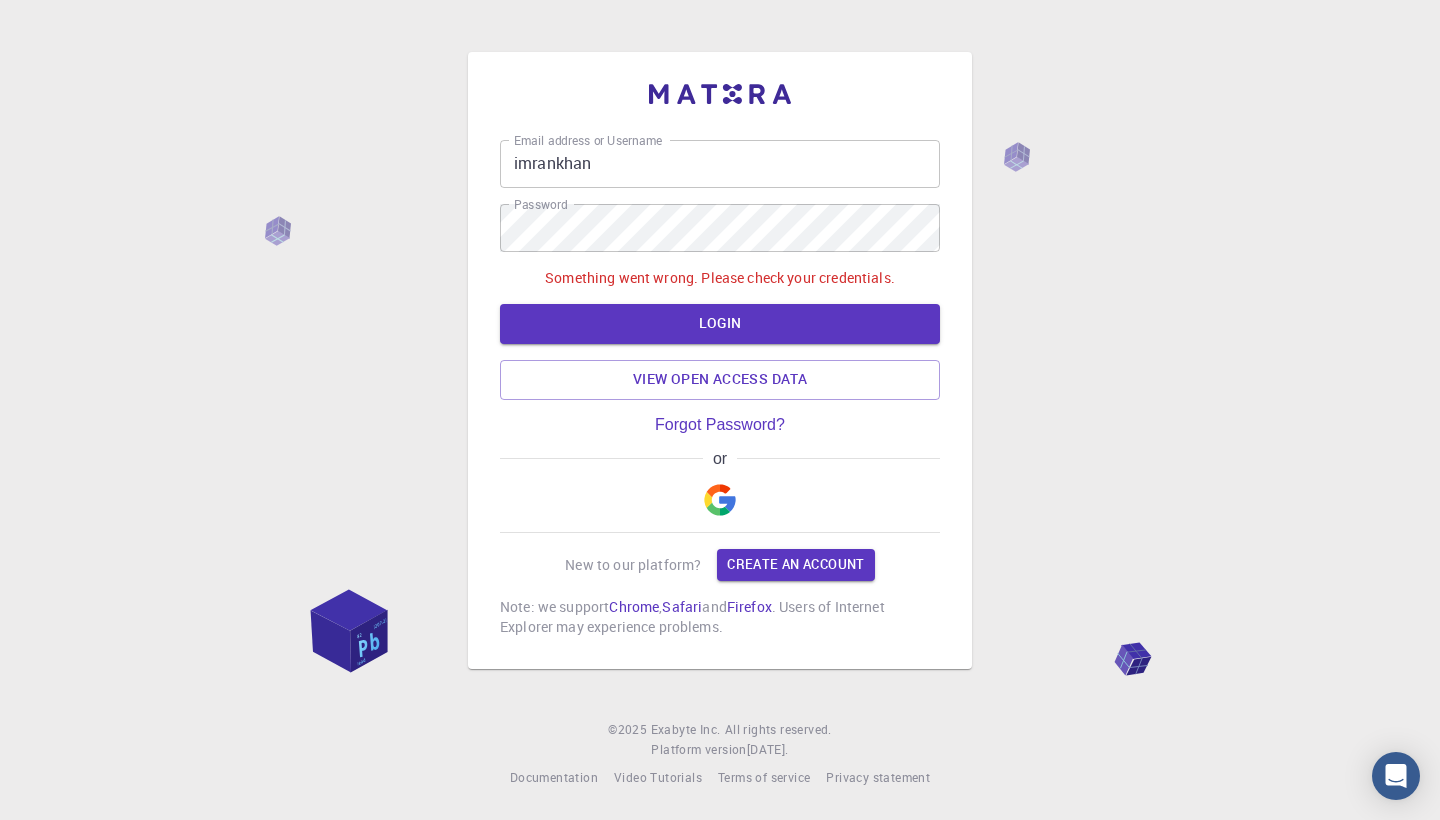 click at bounding box center [720, 500] 